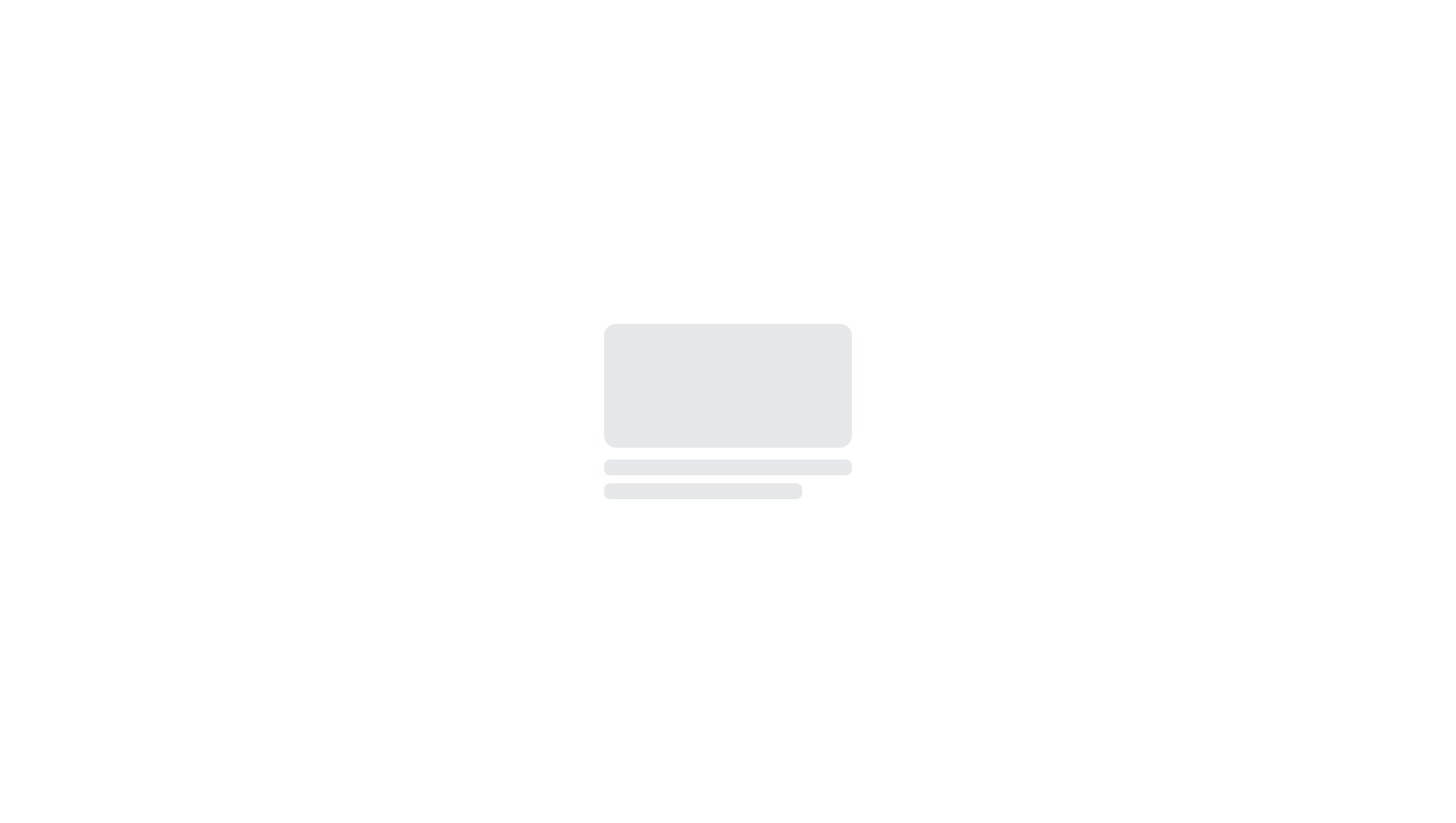 scroll, scrollTop: 0, scrollLeft: 0, axis: both 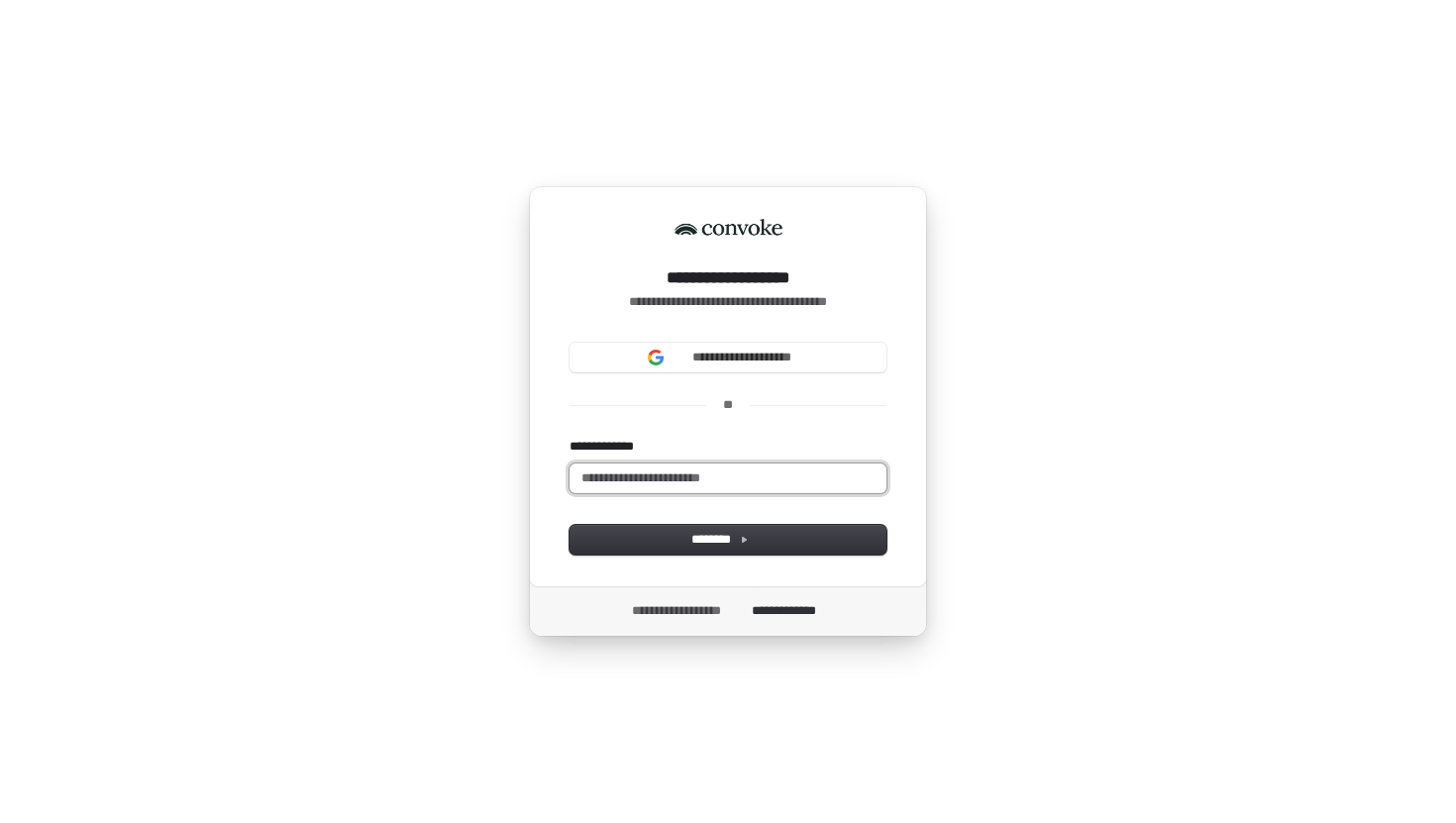 click on "**********" at bounding box center [728, 478] 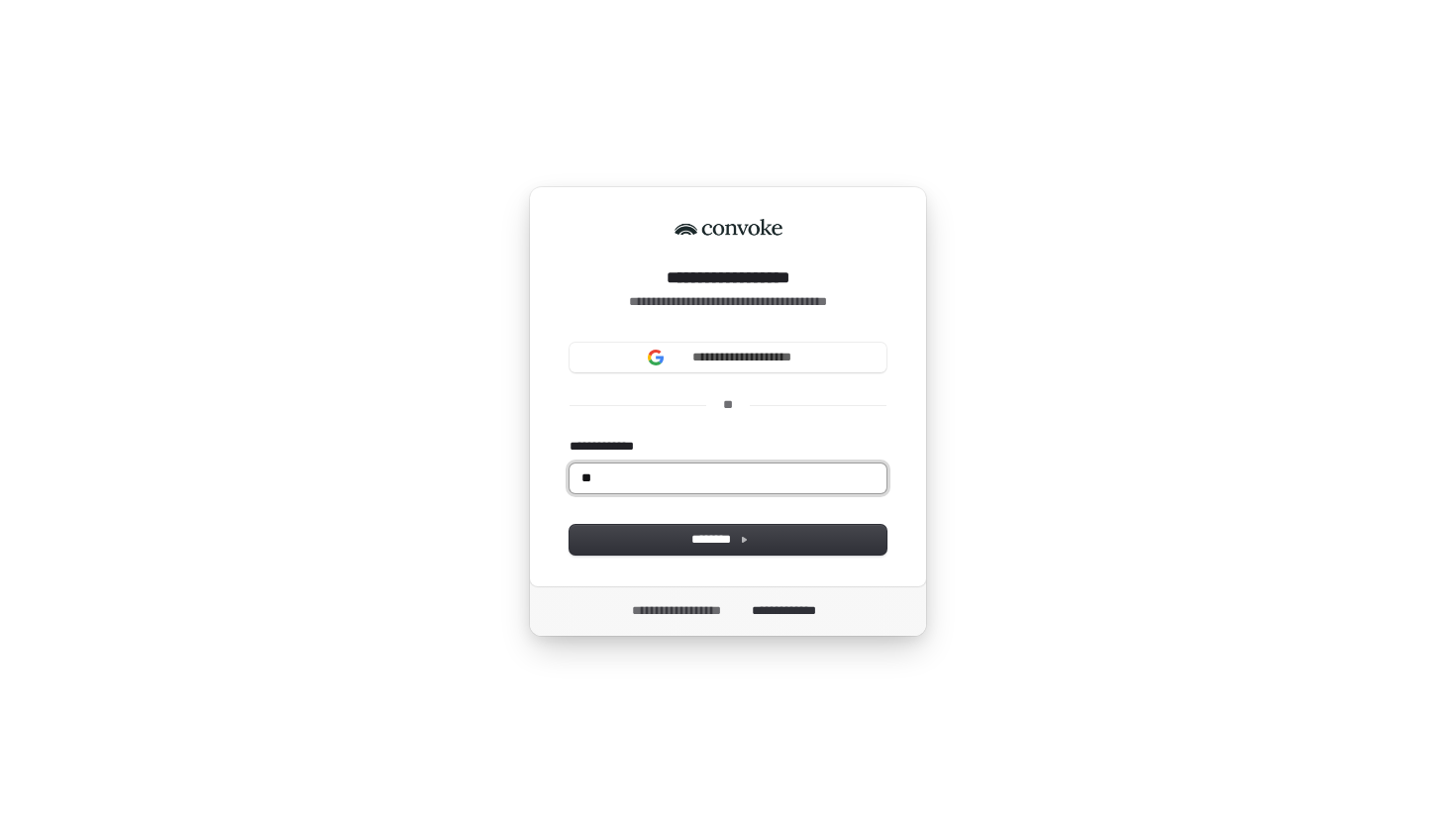 type on "*" 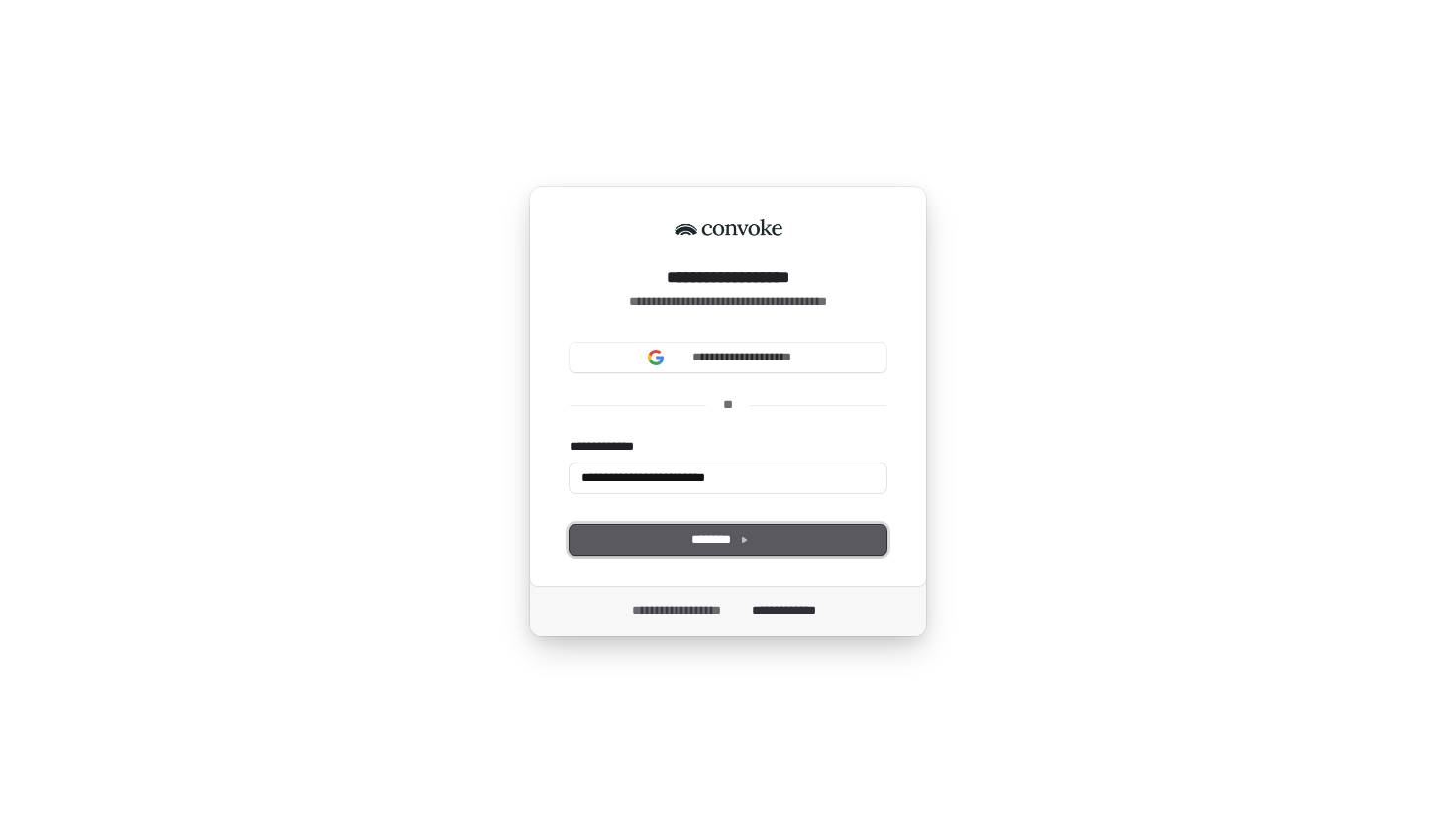 click on "********" at bounding box center [728, 540] 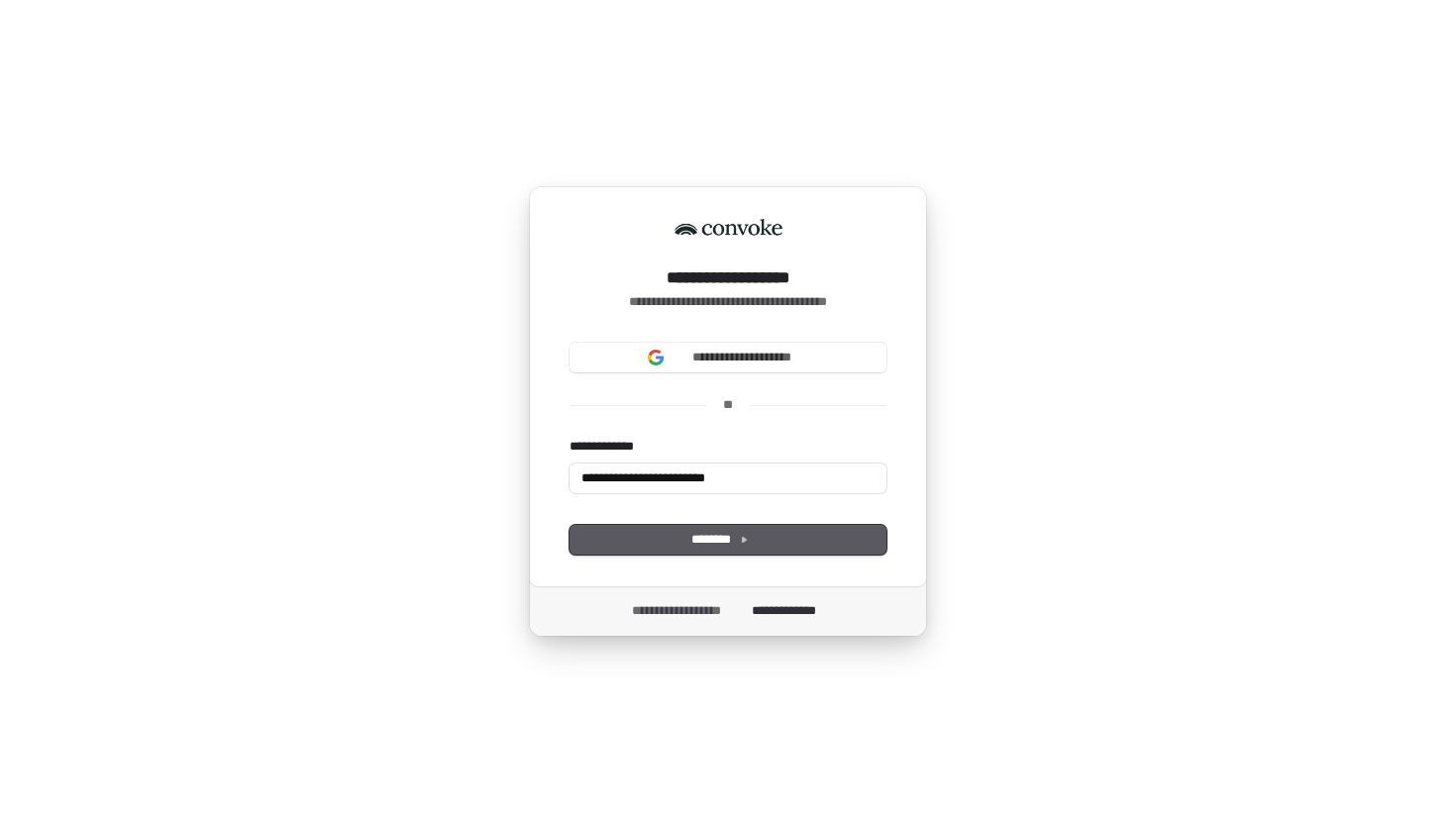 type on "**********" 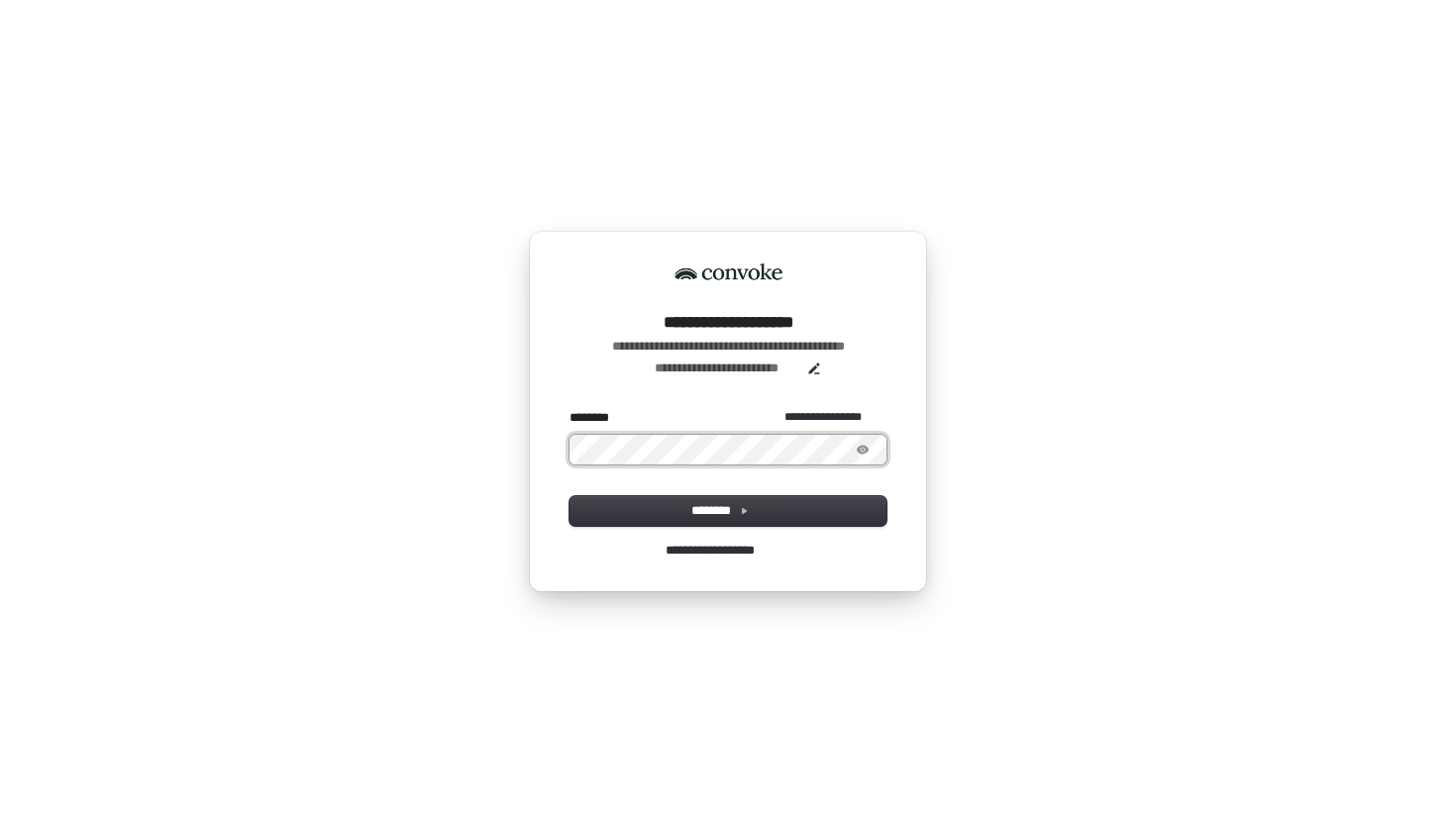 click at bounding box center (570, 409) 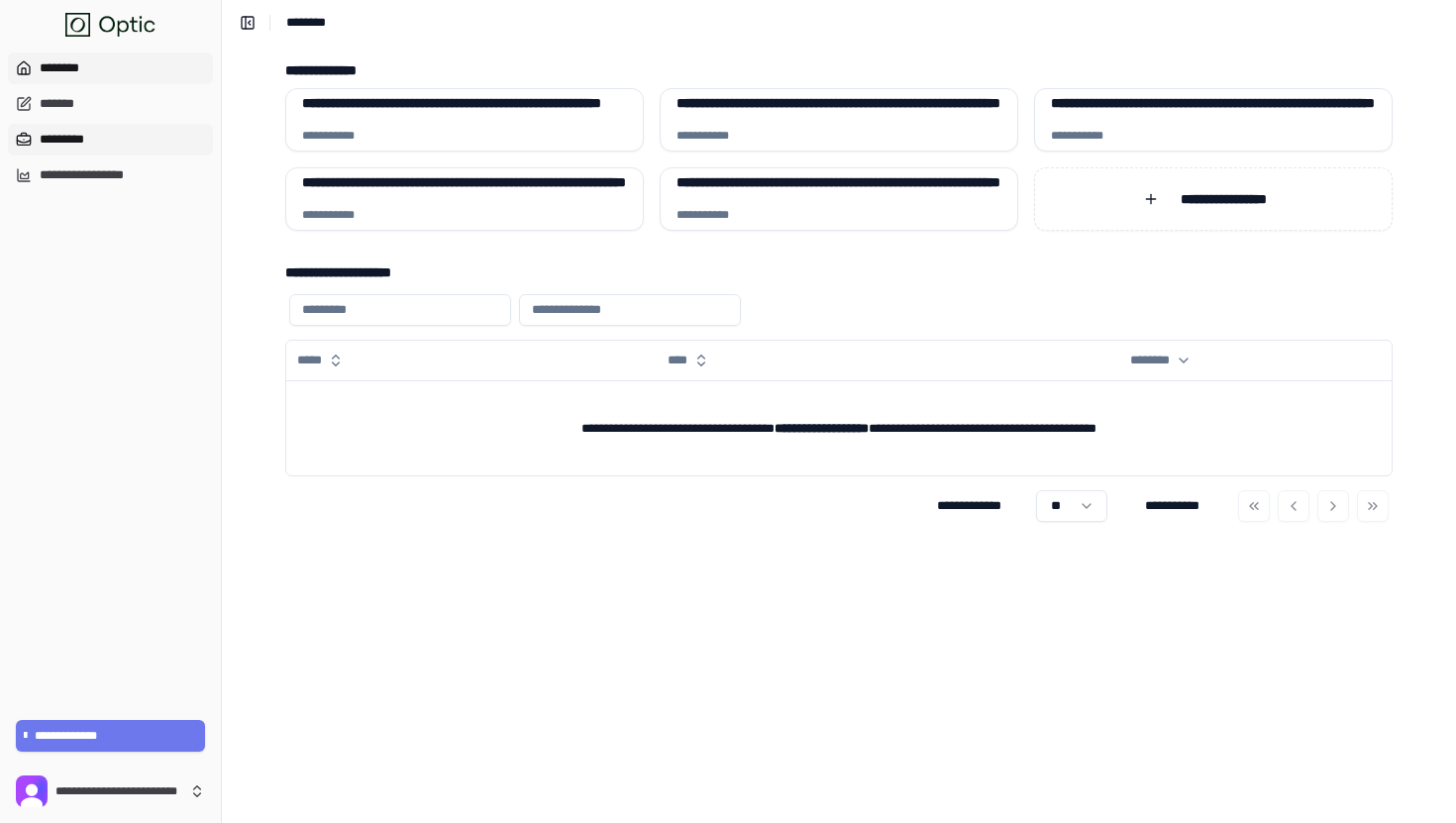 click on "*********" at bounding box center (110, 140) 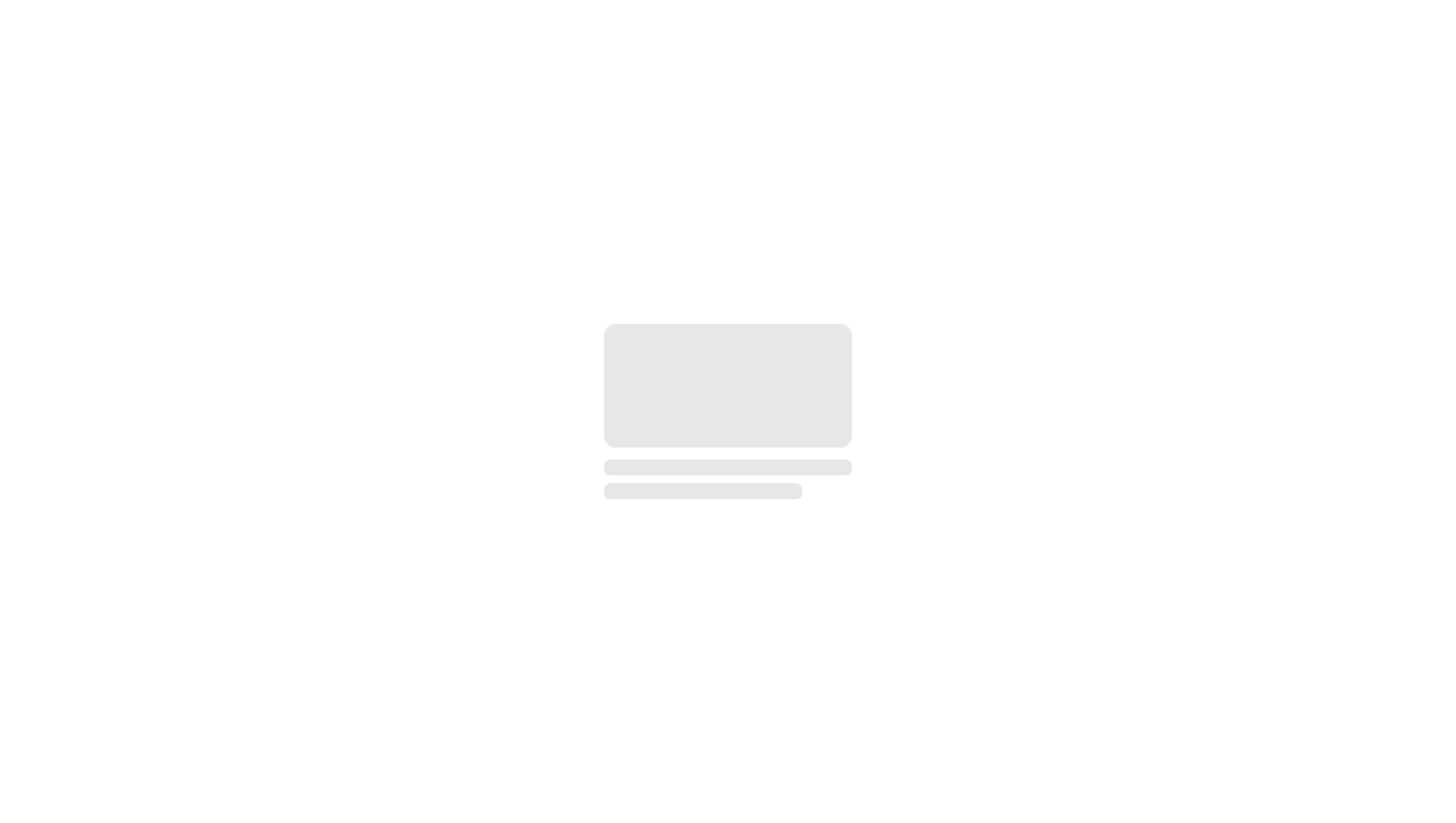 scroll, scrollTop: 0, scrollLeft: 0, axis: both 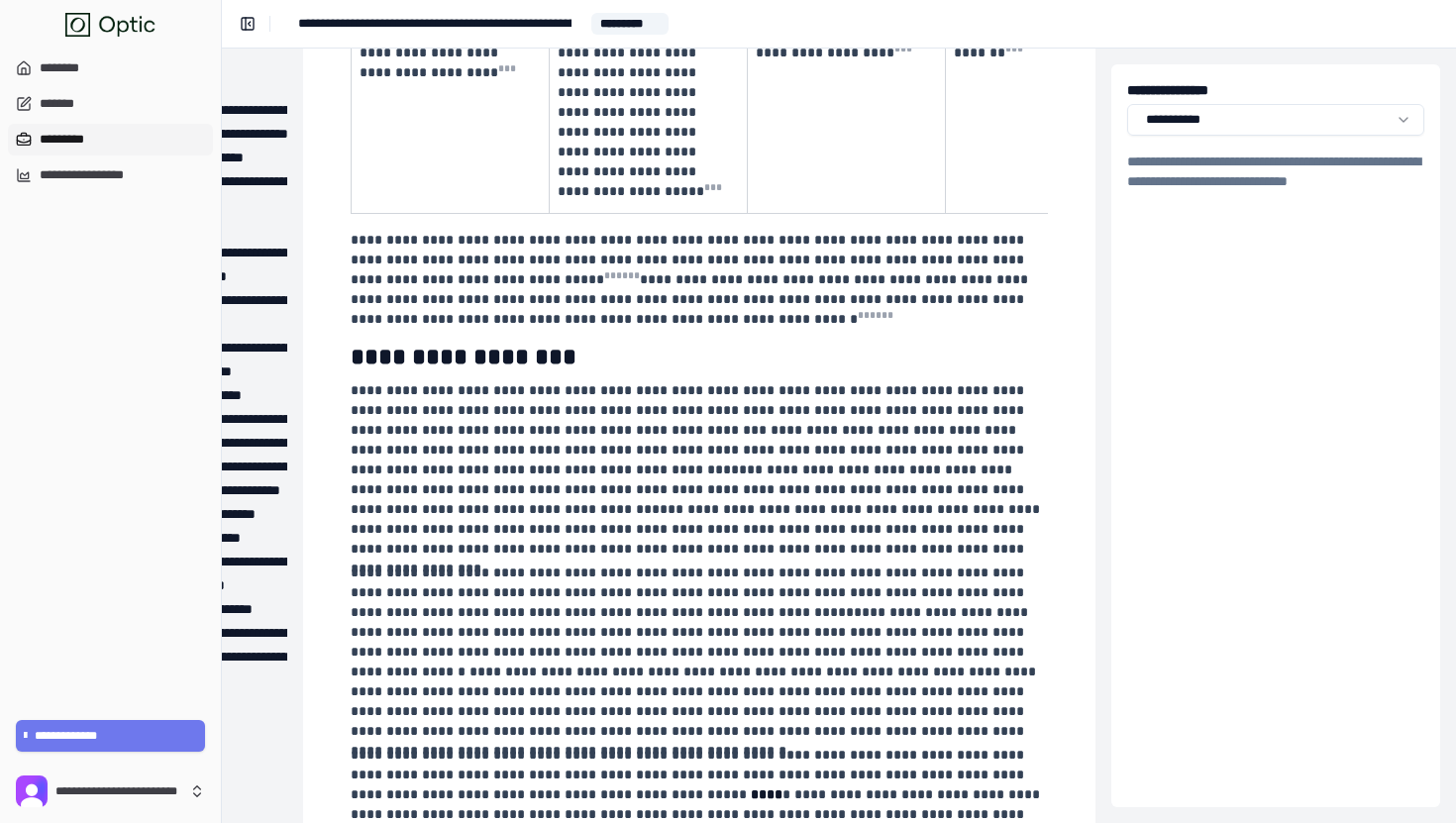 click on "*********" at bounding box center [110, 140] 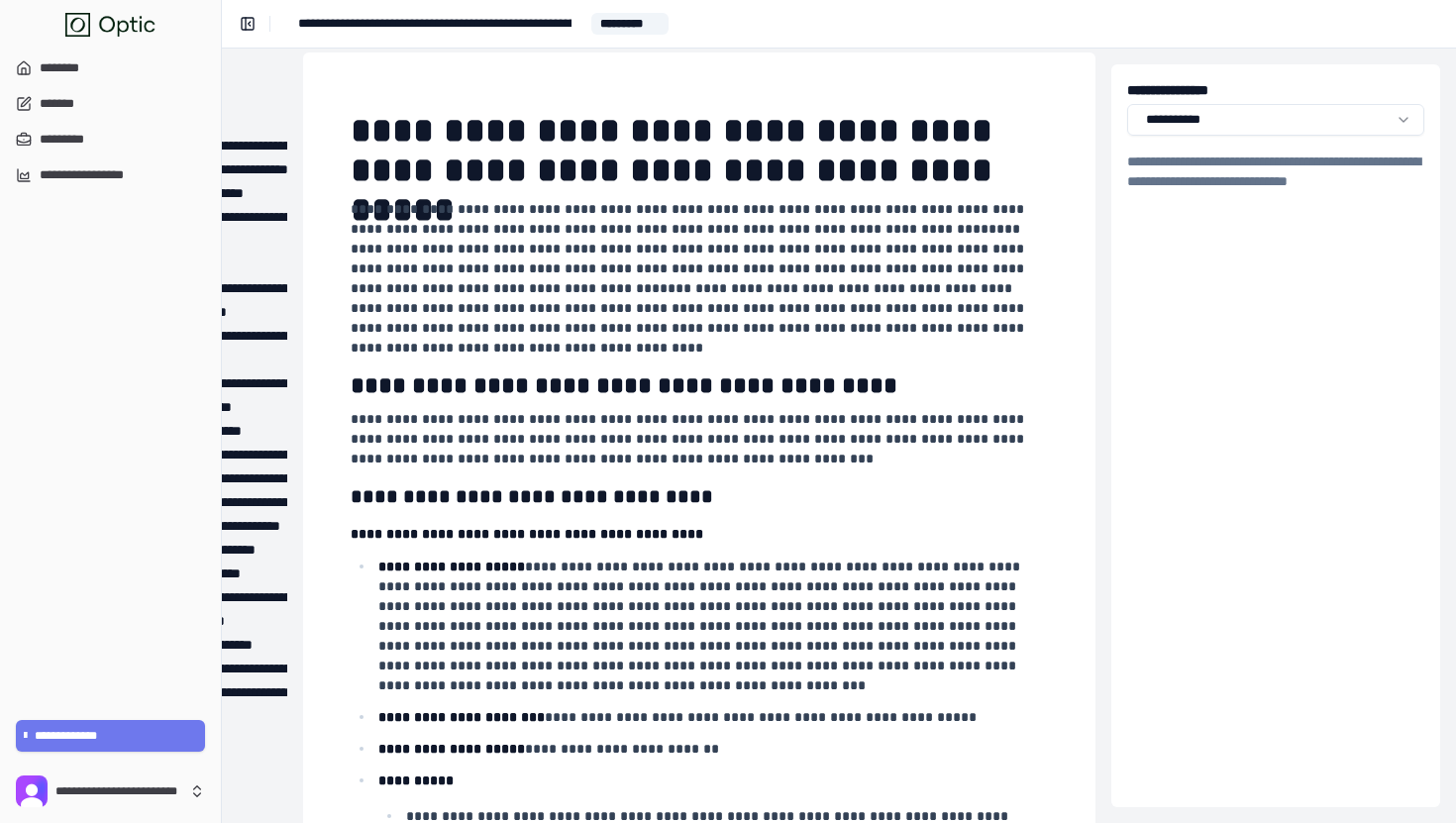 scroll, scrollTop: 0, scrollLeft: 228, axis: horizontal 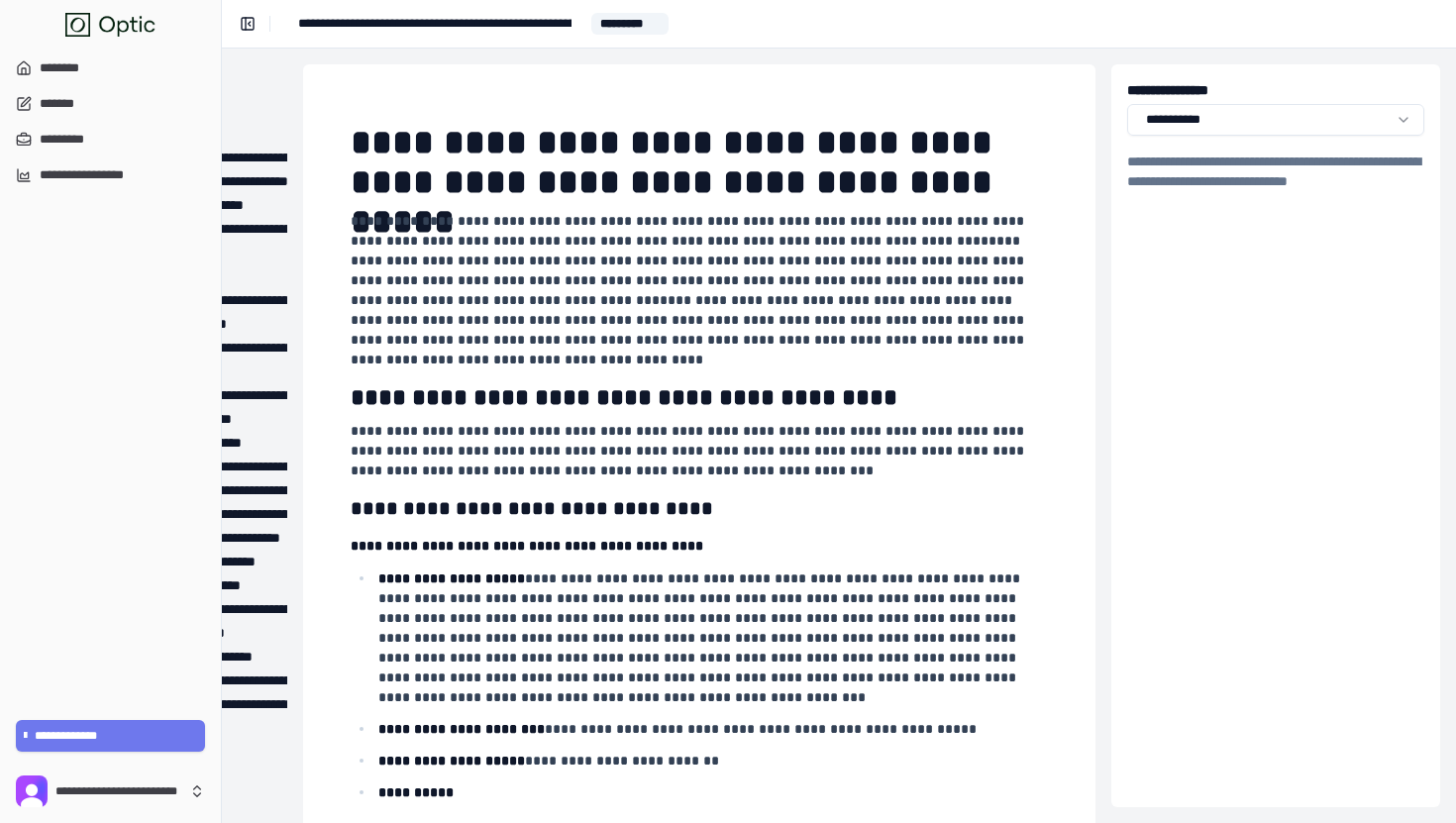 click on "**********" at bounding box center (689, 231) 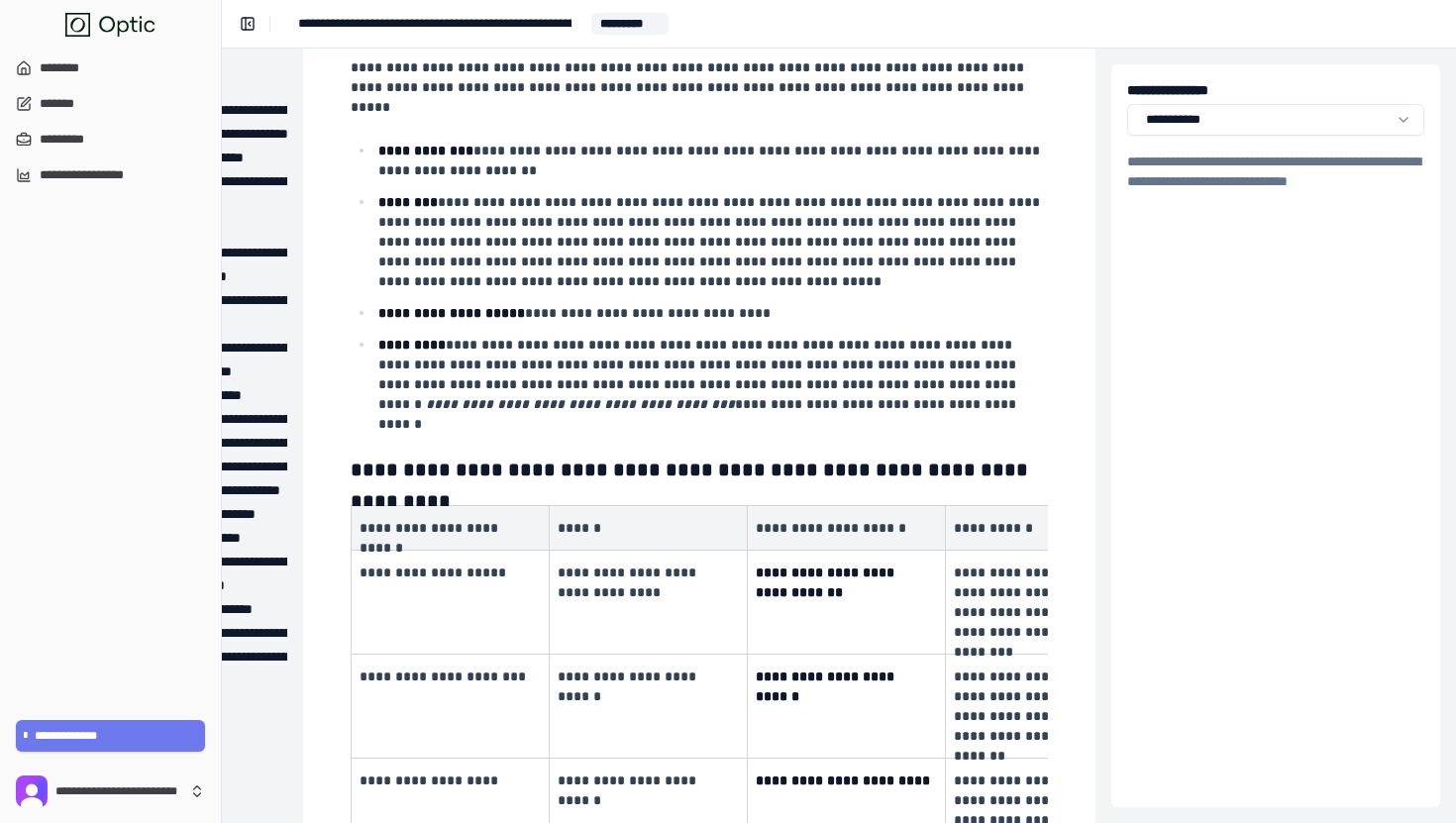 scroll, scrollTop: 2629, scrollLeft: 228, axis: both 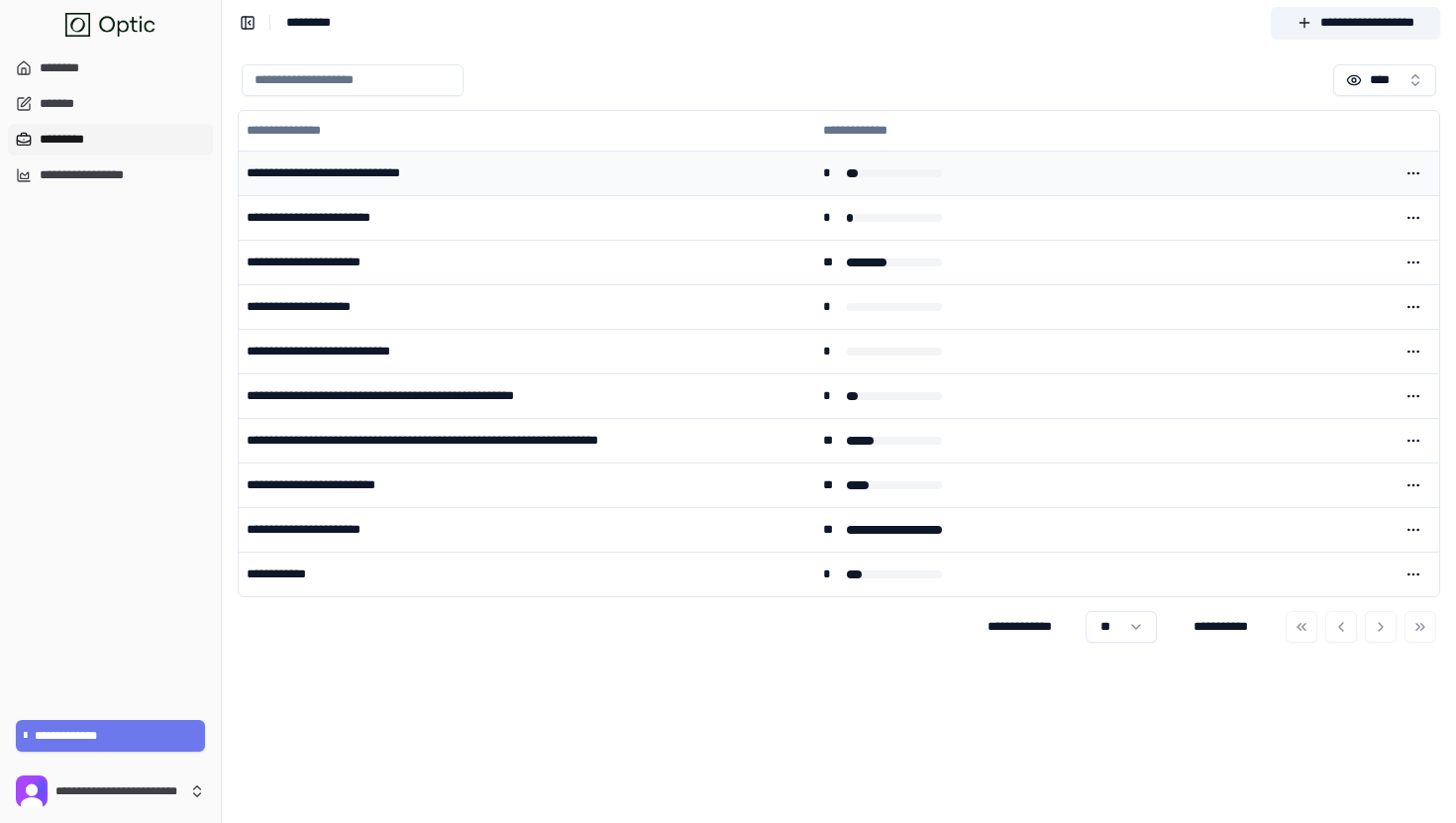 click on "**********" at bounding box center [527, 172] 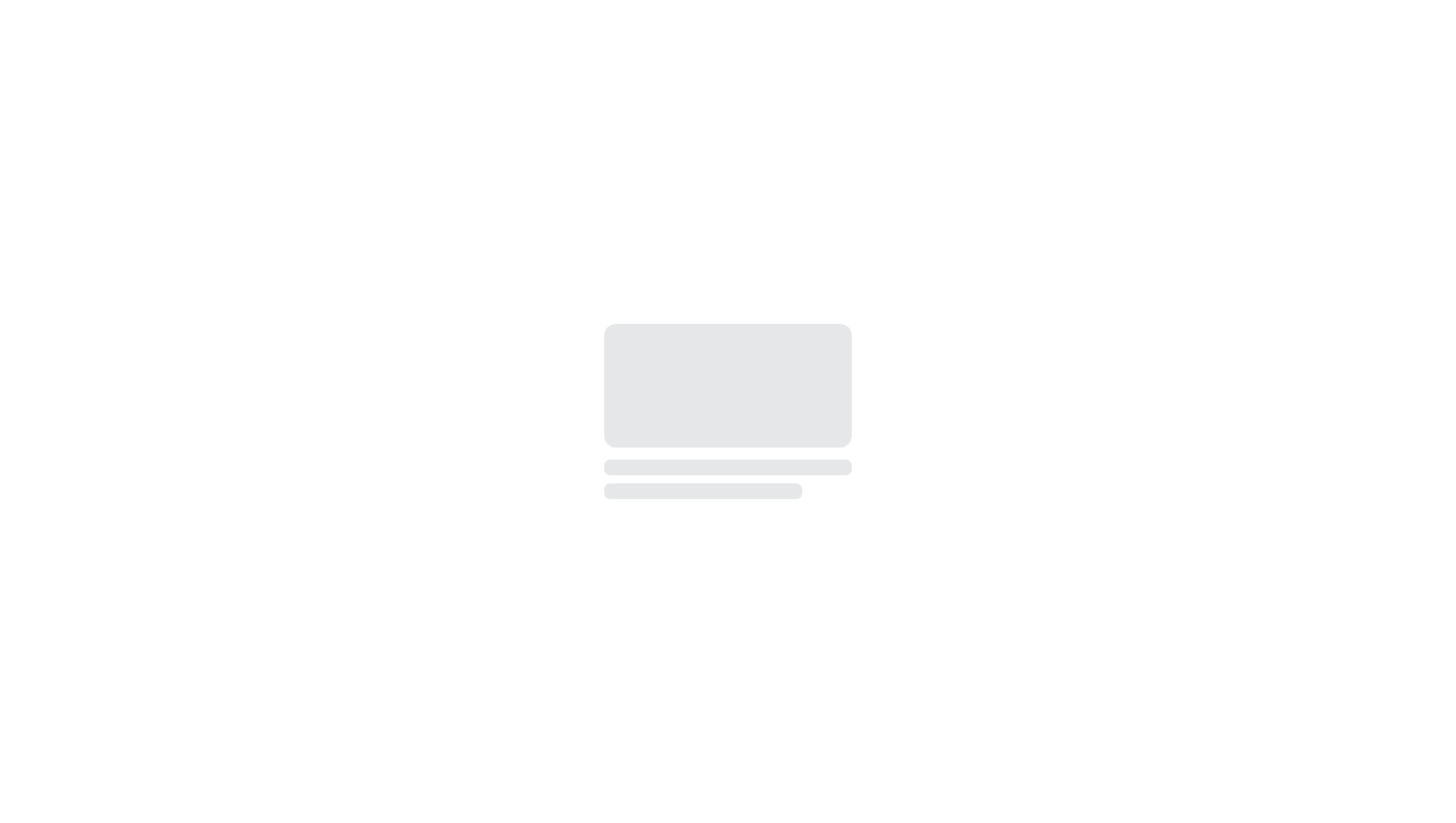 scroll, scrollTop: 0, scrollLeft: 0, axis: both 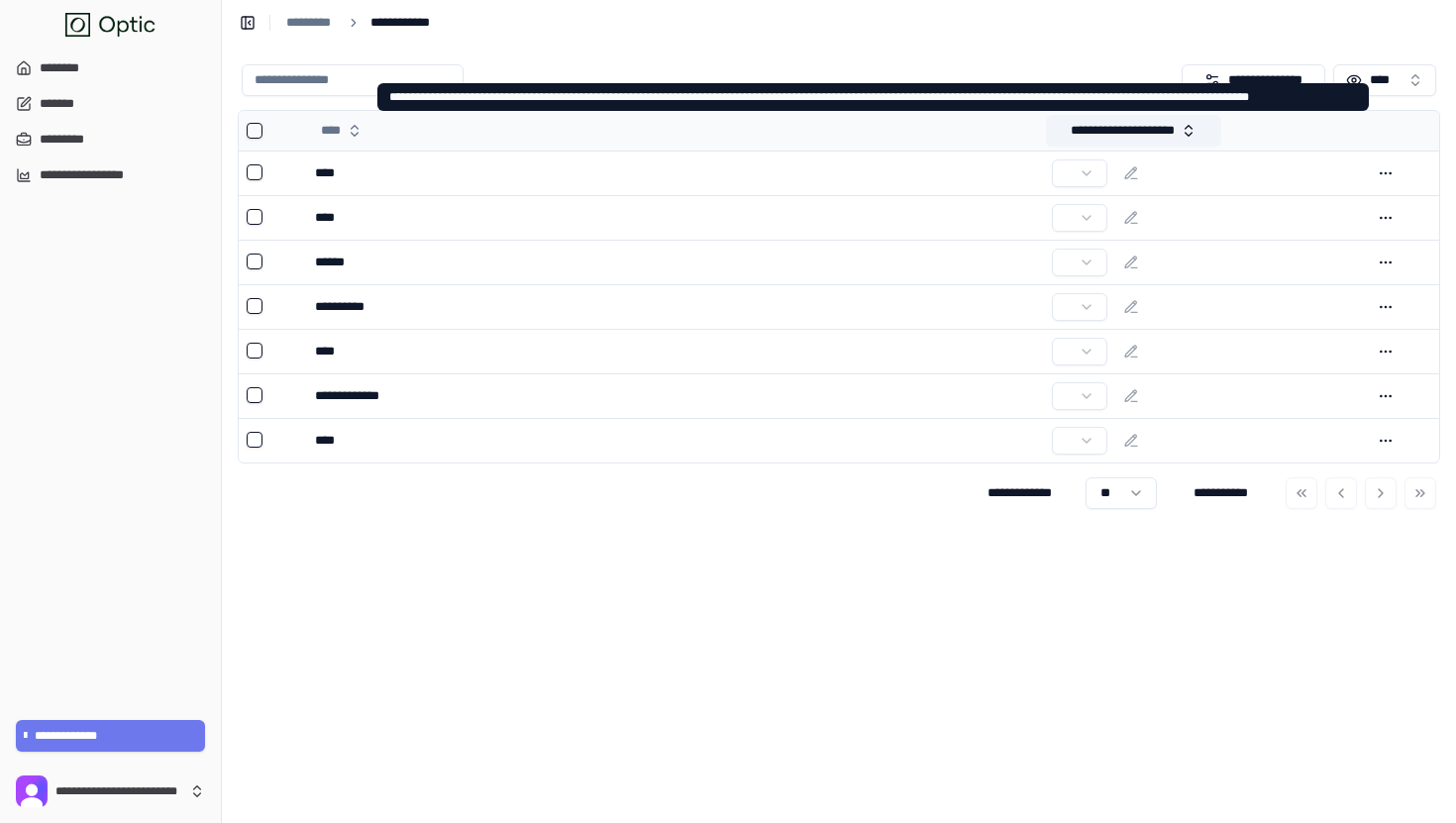 click on "**********" at bounding box center (1133, 131) 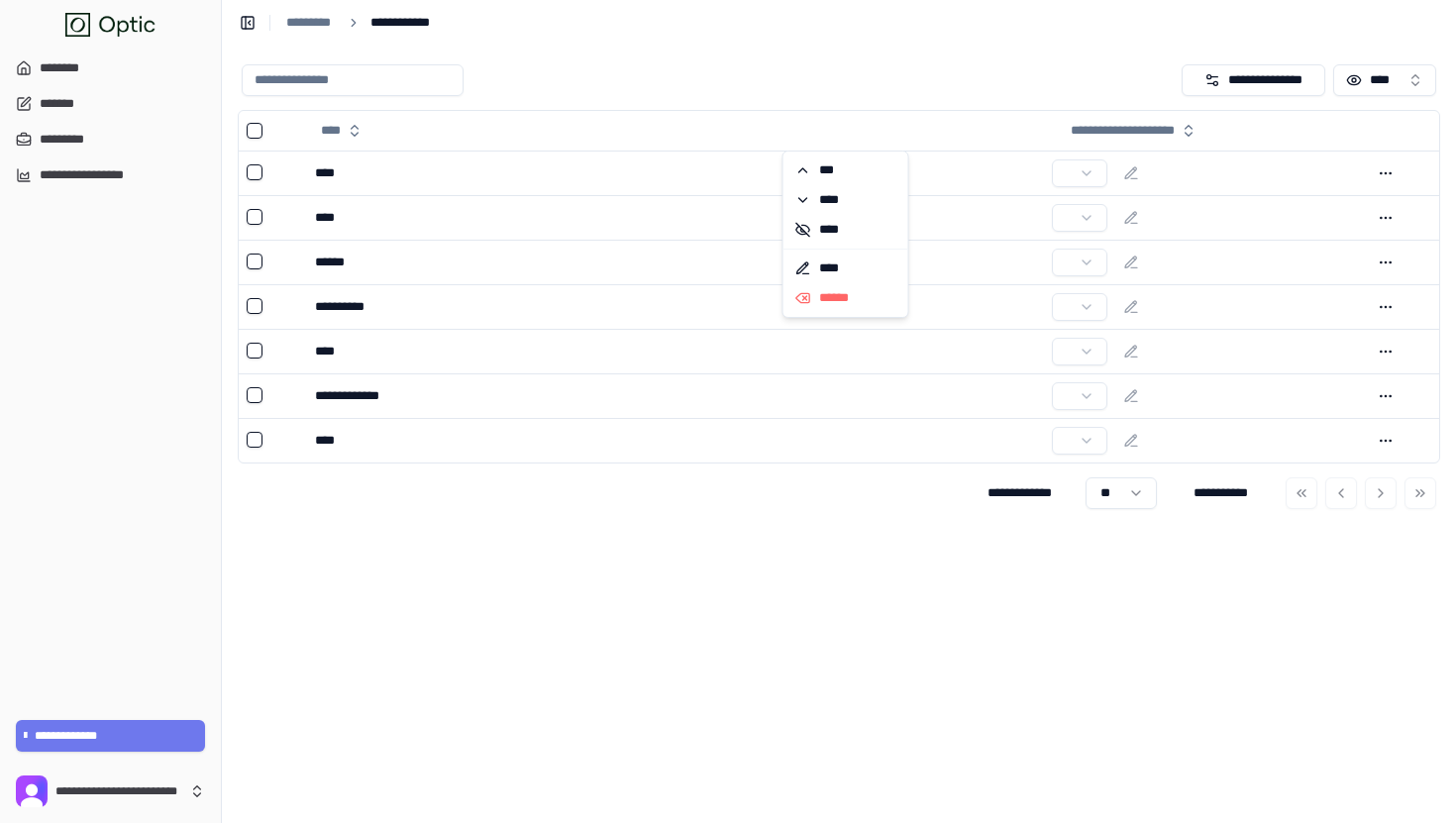 click on "[FIRST] [LAST] [ADDRESS] [CITY] [STATE] [POSTAL_CODE] [COUNTRY] [COORDINATES] [DATE] [TIME] [BIRTH_DATE] [AGE] [SSN] [PASSPORT] [DRIVER_LICENSE] [CREDIT_CARD] [POSTAL_CODE] [COUNTRY] [COORDINATES] [DATE] [TIME] [BIRTH_DATE] [AGE] [SSN] [PASSPORT] [DRIVER_LICENSE] [CREDIT_CARD] [POSTAL_CODE] [COUNTRY] [COORDINATES] [DATE] [TIME] [BIRTH_DATE] [AGE] [SSN] [PASSPORT] [DRIVER_LICENSE] [CREDIT_CARD]" at bounding box center (839, 434) 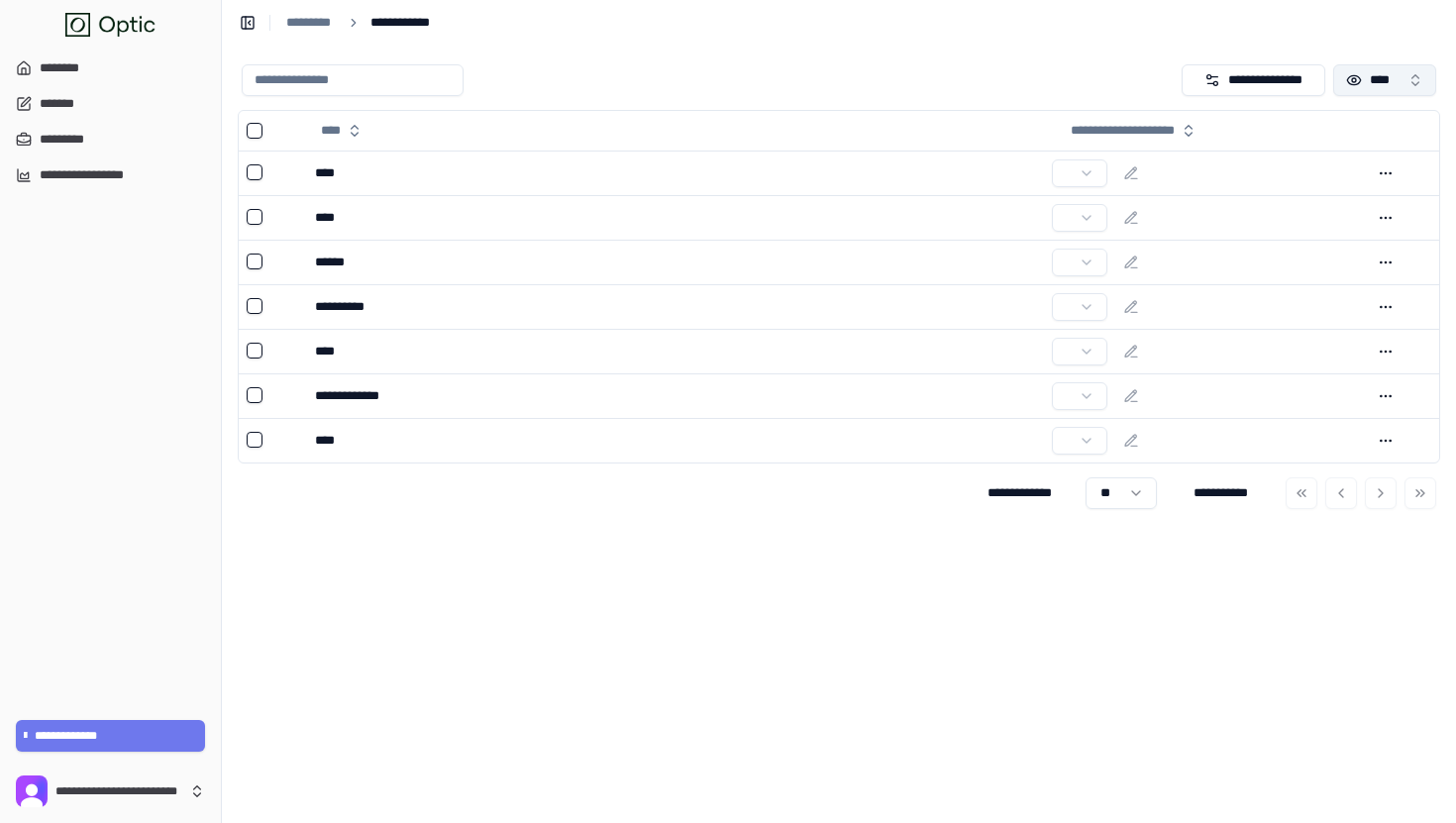 click on "****" at bounding box center (1385, 80) 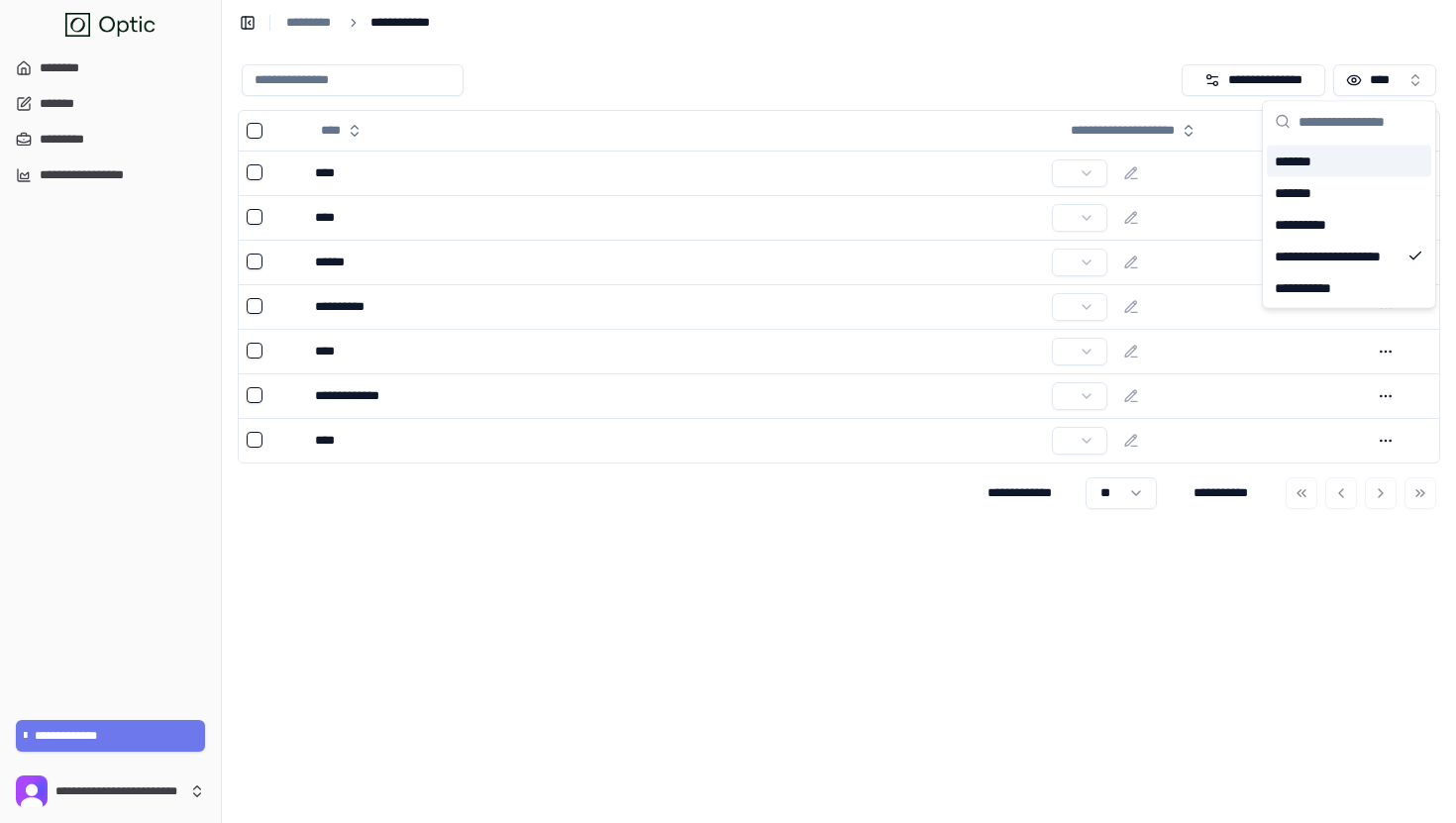 click at bounding box center (707, 80) 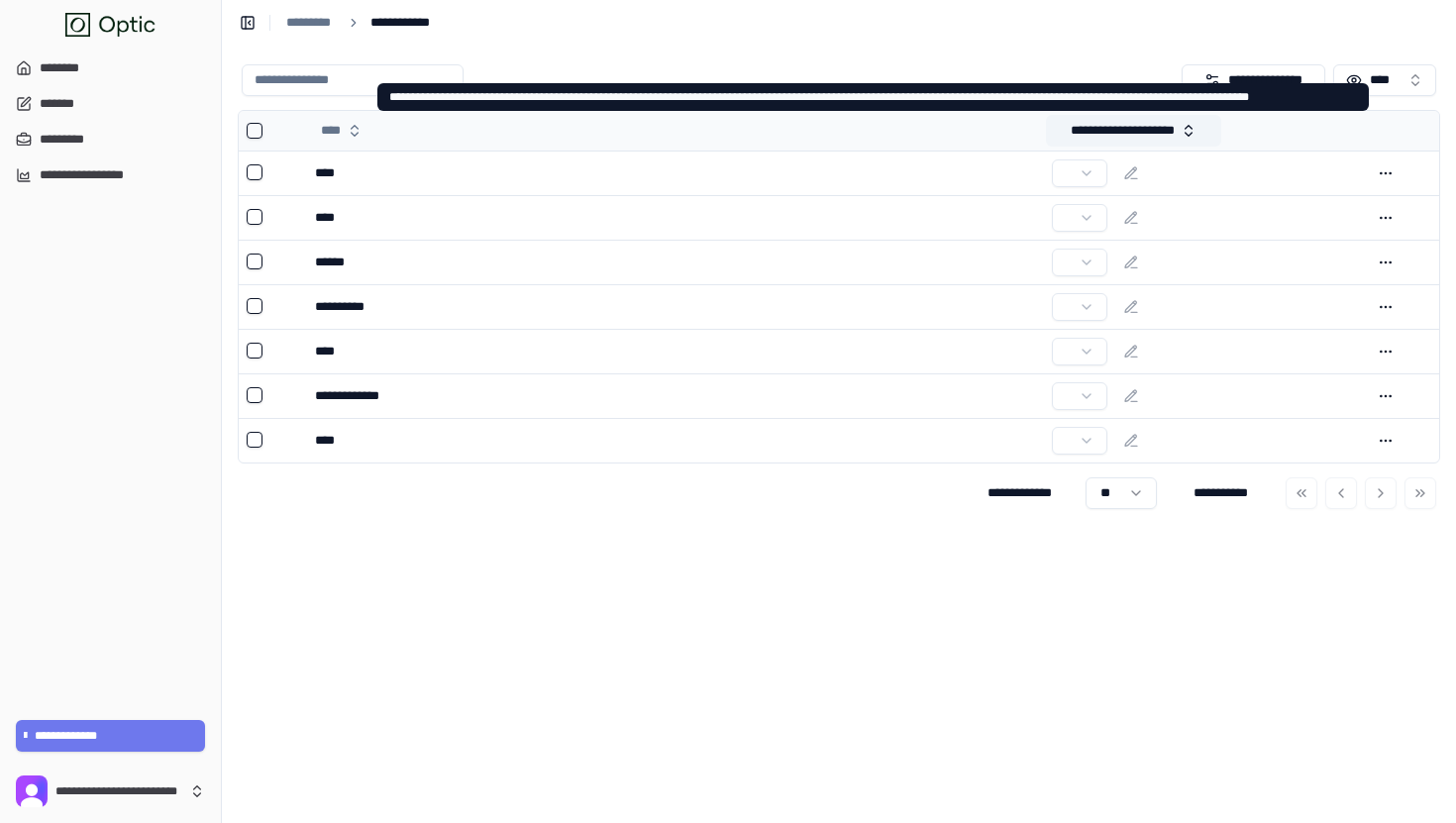 click on "**********" at bounding box center (1133, 131) 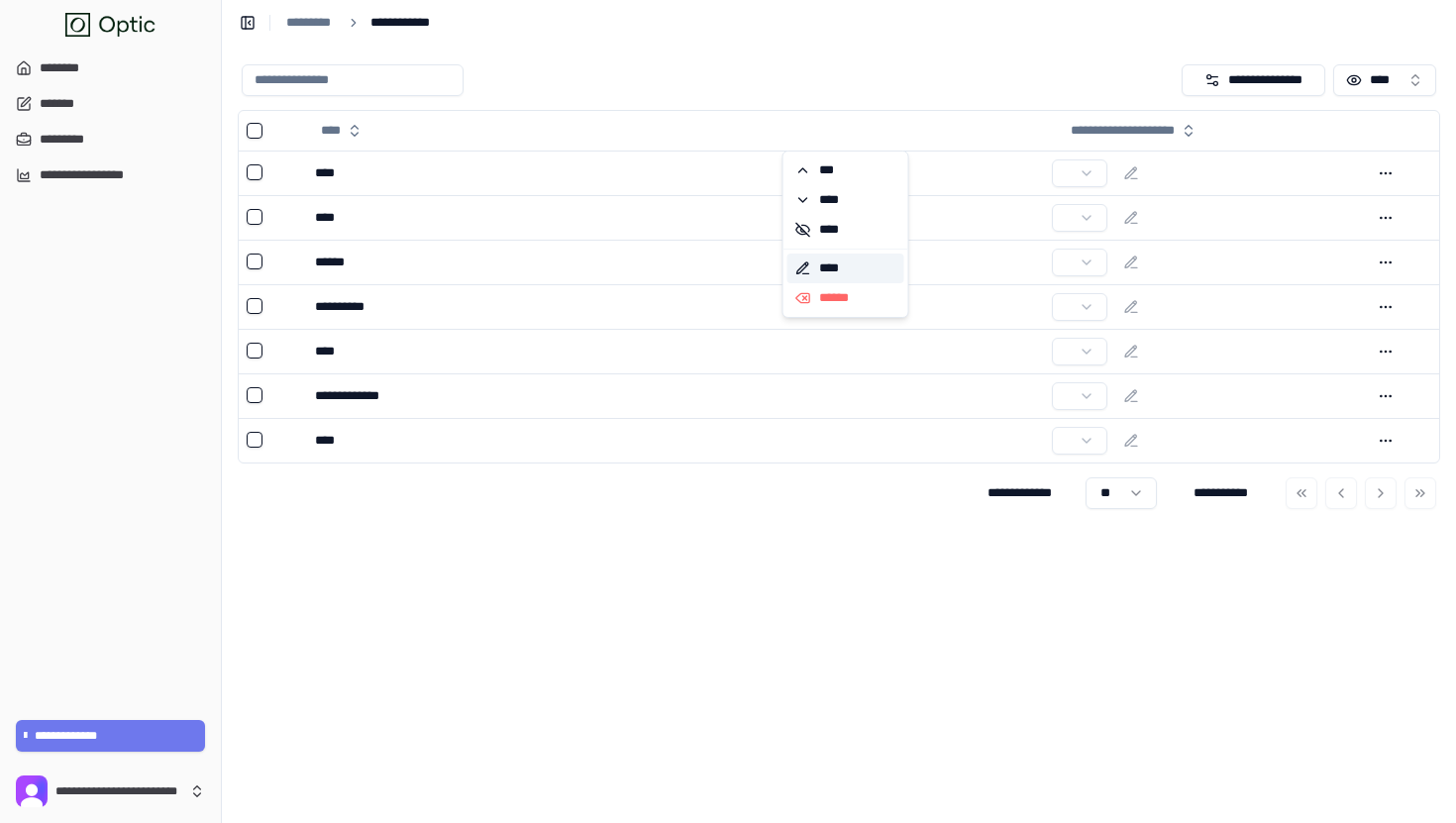 click on "****" at bounding box center [846, 268] 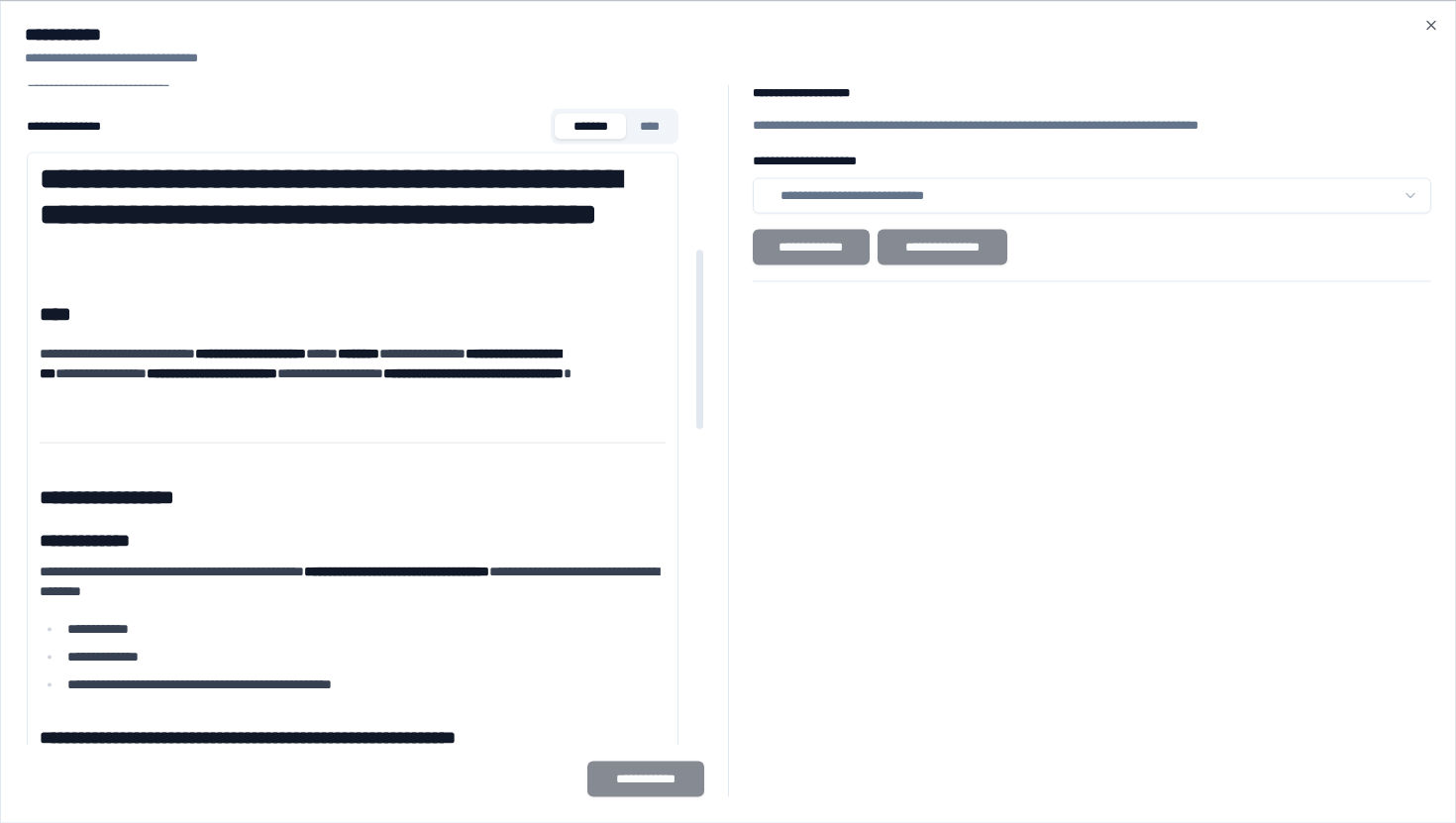 scroll, scrollTop: 606, scrollLeft: 0, axis: vertical 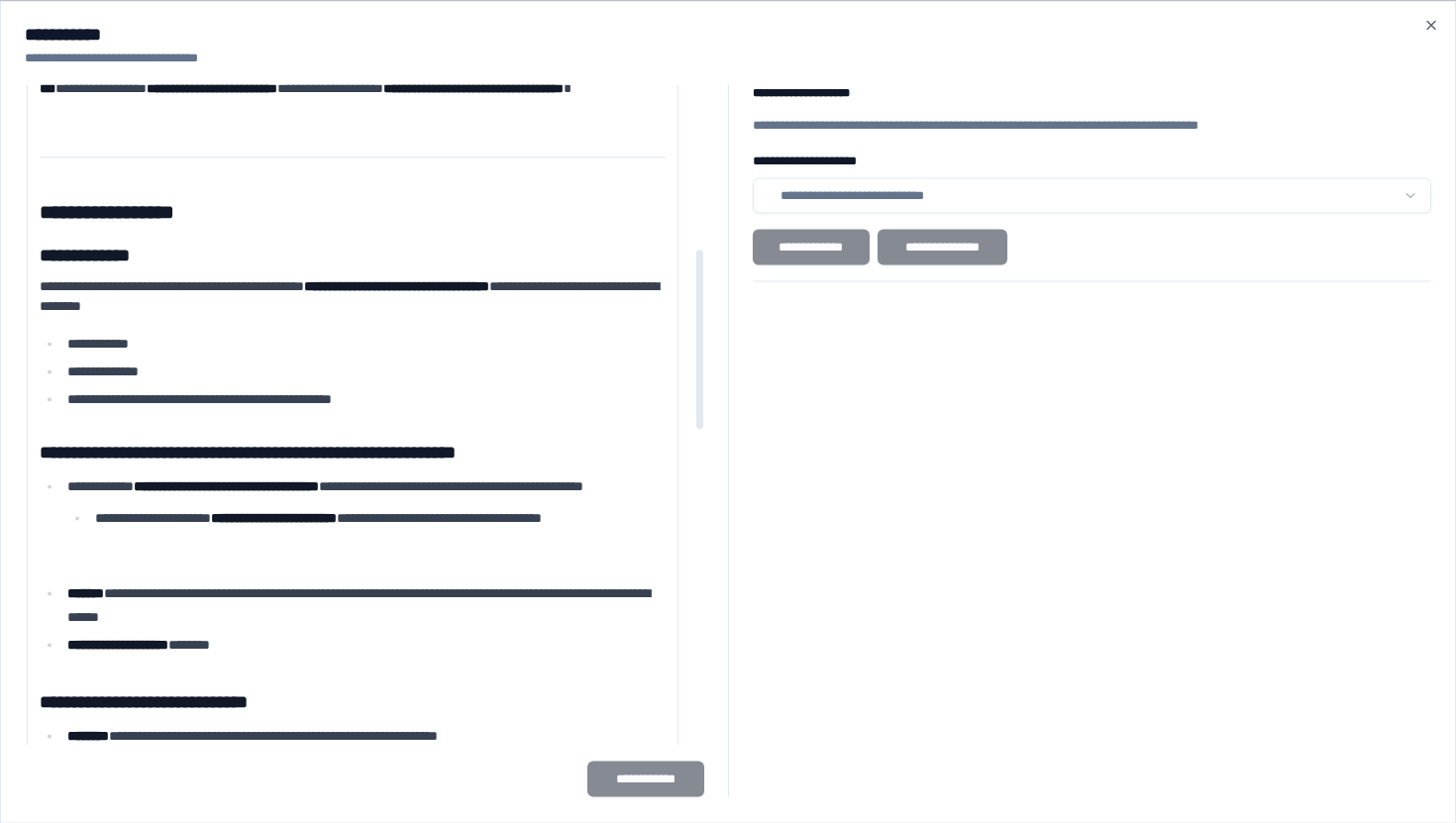 click on "[FIRST] [LAST]" at bounding box center [1092, 181] 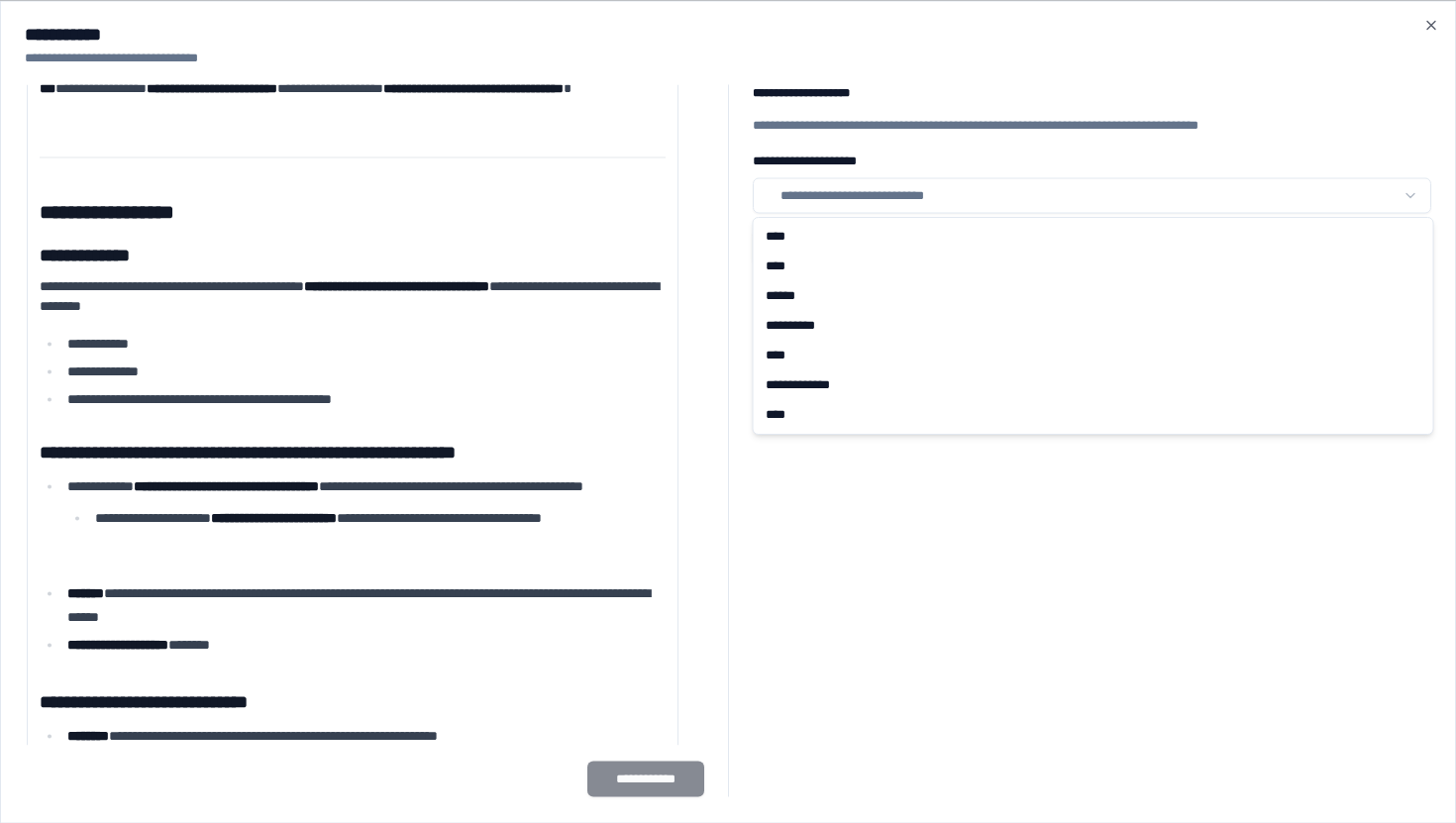 click on "[FIRST]   [LAST]   [ADDRESS]   [CITY] [STATE] [POSTAL_CODE] [COUNTRY] [COORDINATES] [DATE] [TIME] [BIRTH_DATE] [AGE] [SSN] [PASSPORT] [DRIVER_LICENSE] [CREDIT_CARD] [POSTAL_CODE] [COUNTRY] [COORDINATES] [DATE] [TIME] [BIRTH_DATE] [AGE] [SSN] [PASSPORT] [DRIVER_LICENSE] [CREDIT_CARD] [POSTAL_CODE] [COUNTRY] [COORDINATES] [DATE] [TIME] [BIRTH_DATE] [AGE] [SSN] [PASSPORT] [DRIVER_LICENSE] [CREDIT_CARD]
[POSTAL_CODE]
[ADDRESS] [CITY] [STATE] [POSTAL_CODE] [COUNTRY] [COORDINATES] [DATE] [TIME] [BIRTH_DATE] [AGE] [SSN] [PASSPORT] [DRIVER_LICENSE] [CREDIT_CARD]
[ADDRESS]" at bounding box center (728, 411) 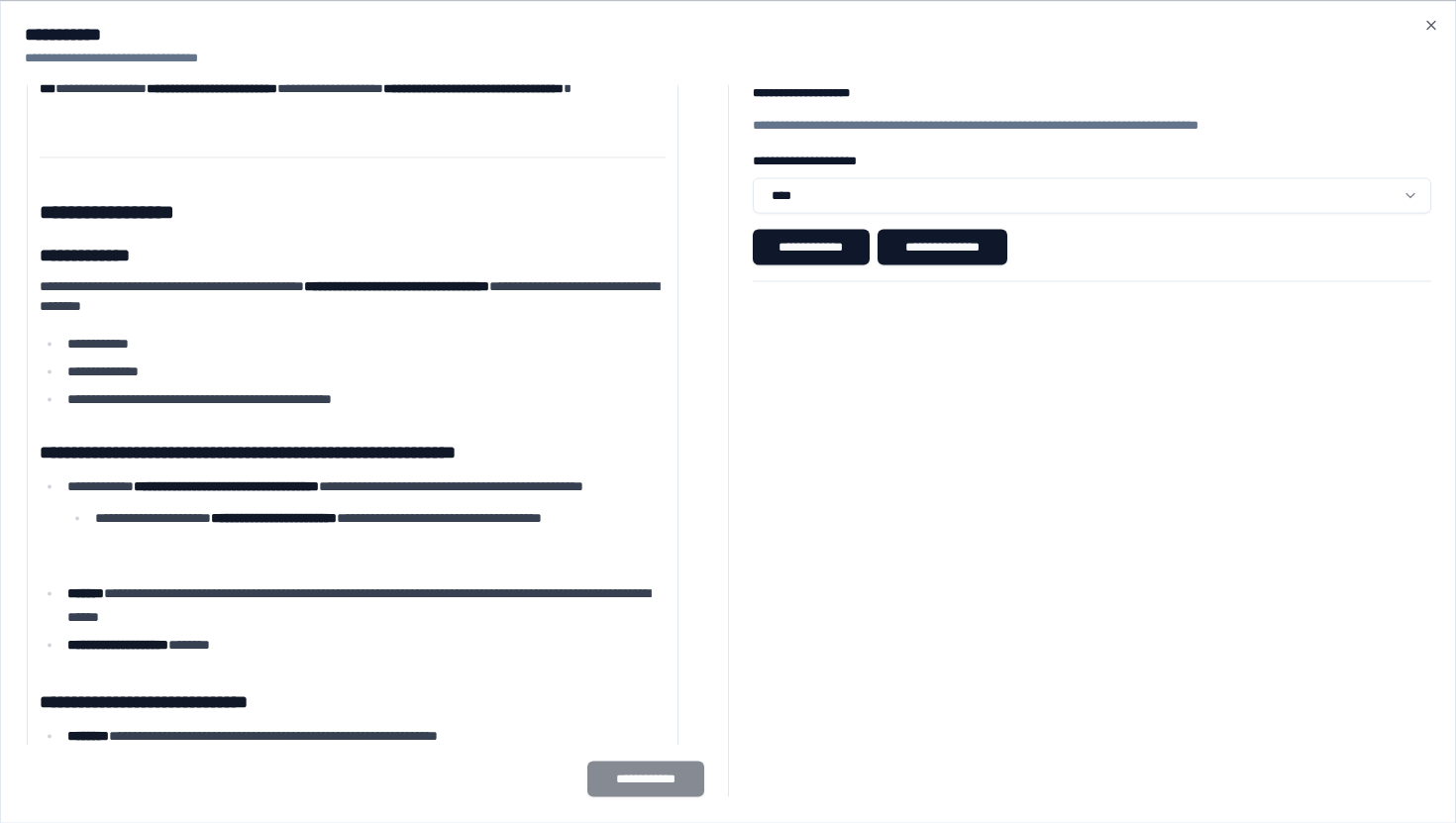 click on "[FIRST]   [LAST]   [ADDRESS]   [CITY] [STATE] [POSTAL_CODE] [COUNTRY] [COORDINATES] [DATE] [TIME] [BIRTH_DATE] [AGE] [SSN] [PASSPORT] [DRIVER_LICENSE] [CREDIT_CARD] [POSTAL_CODE] [COUNTRY] [COORDINATES] [DATE] [TIME] [BIRTH_DATE] [AGE] [SSN] [PASSPORT] [DRIVER_LICENSE] [CREDIT_CARD] [POSTAL_CODE] [COUNTRY] [COORDINATES] [DATE] [TIME] [BIRTH_DATE] [AGE] [SSN] [PASSPORT] [DRIVER_LICENSE] [CREDIT_CARD]
[POSTAL_CODE]
[ADDRESS] [CITY] [STATE] [POSTAL_CODE] [COUNTRY] [COORDINATES] [DATE] [TIME] [BIRTH_DATE] [AGE] [SSN] [PASSPORT] [DRIVER_LICENSE] [CREDIT_CARD]
[ADDRESS]" at bounding box center [728, 411] 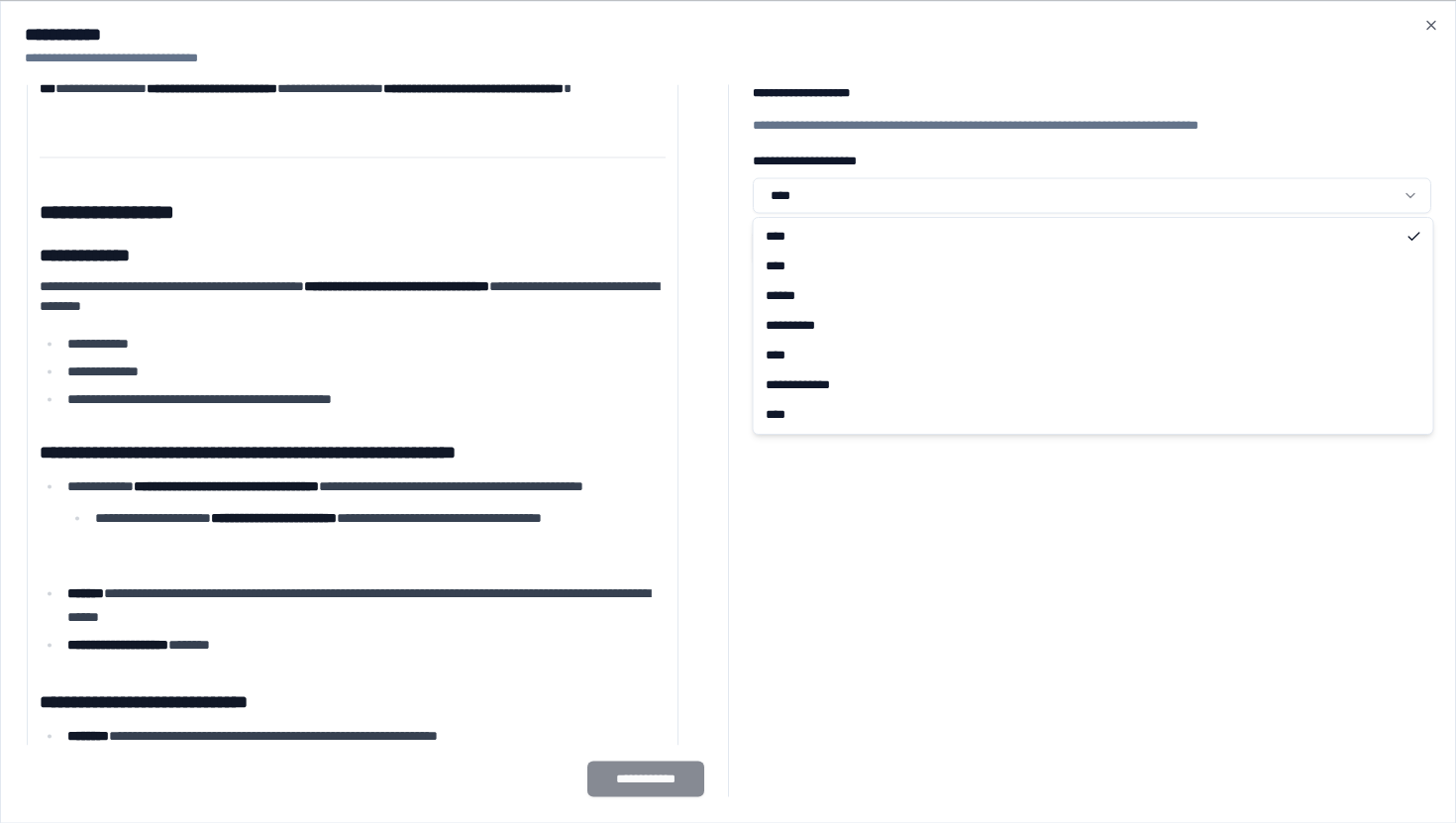 click on "[FIRST]   [LAST]   [ADDRESS]   [CITY] [STATE] [POSTAL_CODE] [COUNTRY] [COORDINATES] [DATE] [TIME] [BIRTH_DATE] [AGE] [SSN] [PASSPORT] [DRIVER_LICENSE] [CREDIT_CARD] [POSTAL_CODE] [COUNTRY] [COORDINATES] [DATE] [TIME] [BIRTH_DATE] [AGE] [SSN] [PASSPORT] [DRIVER_LICENSE] [CREDIT_CARD] [POSTAL_CODE] [COUNTRY] [COORDINATES] [DATE] [TIME] [BIRTH_DATE] [AGE] [SSN] [PASSPORT] [DRIVER_LICENSE] [CREDIT_CARD]
[POSTAL_CODE]
[ADDRESS] [CITY] [STATE] [POSTAL_CODE] [COUNTRY] [COORDINATES] [DATE] [TIME] [BIRTH_DATE] [AGE] [SSN] [PASSPORT] [DRIVER_LICENSE] [CREDIT_CARD]
[ADDRESS]" at bounding box center (728, 411) 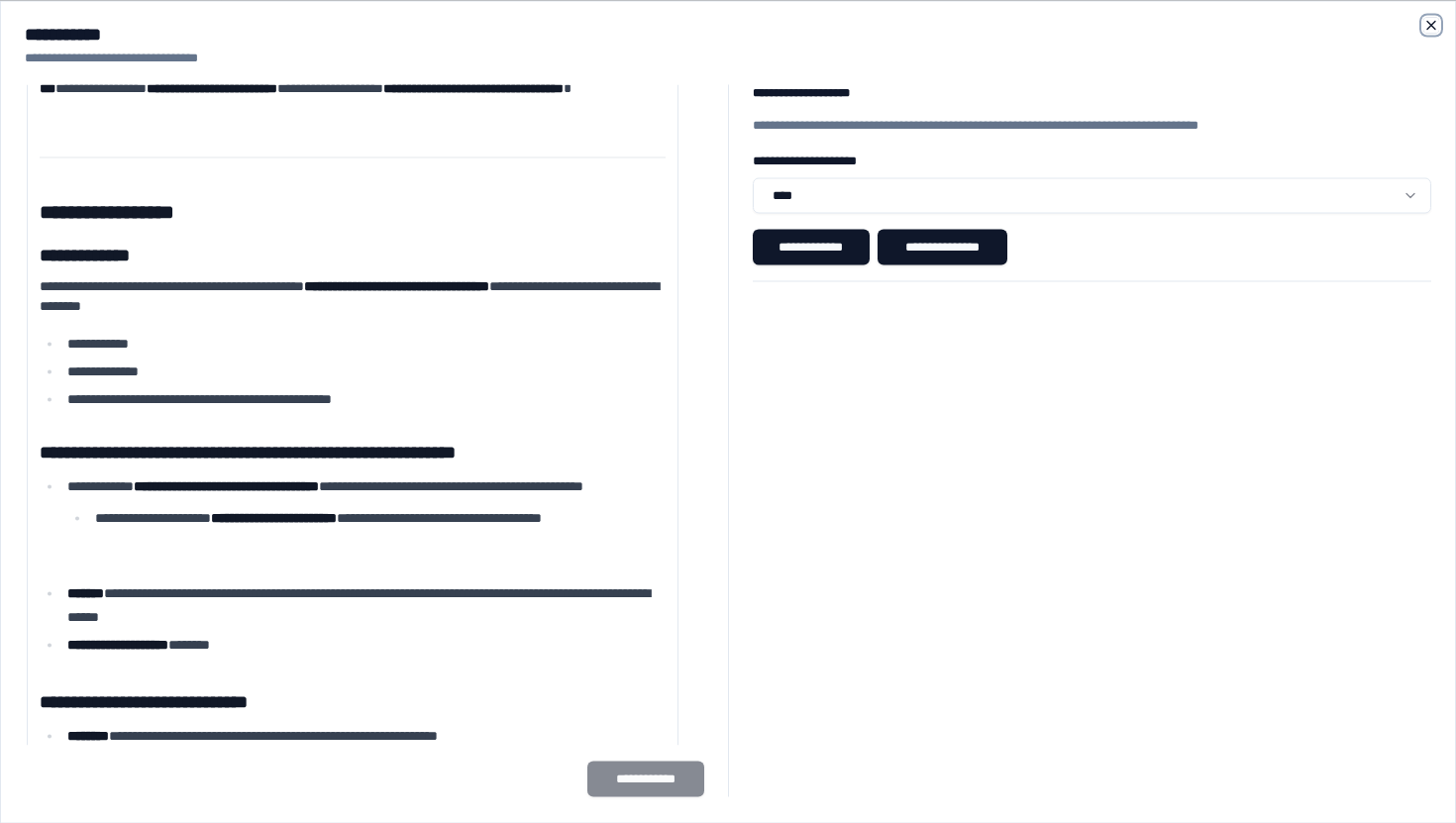 click 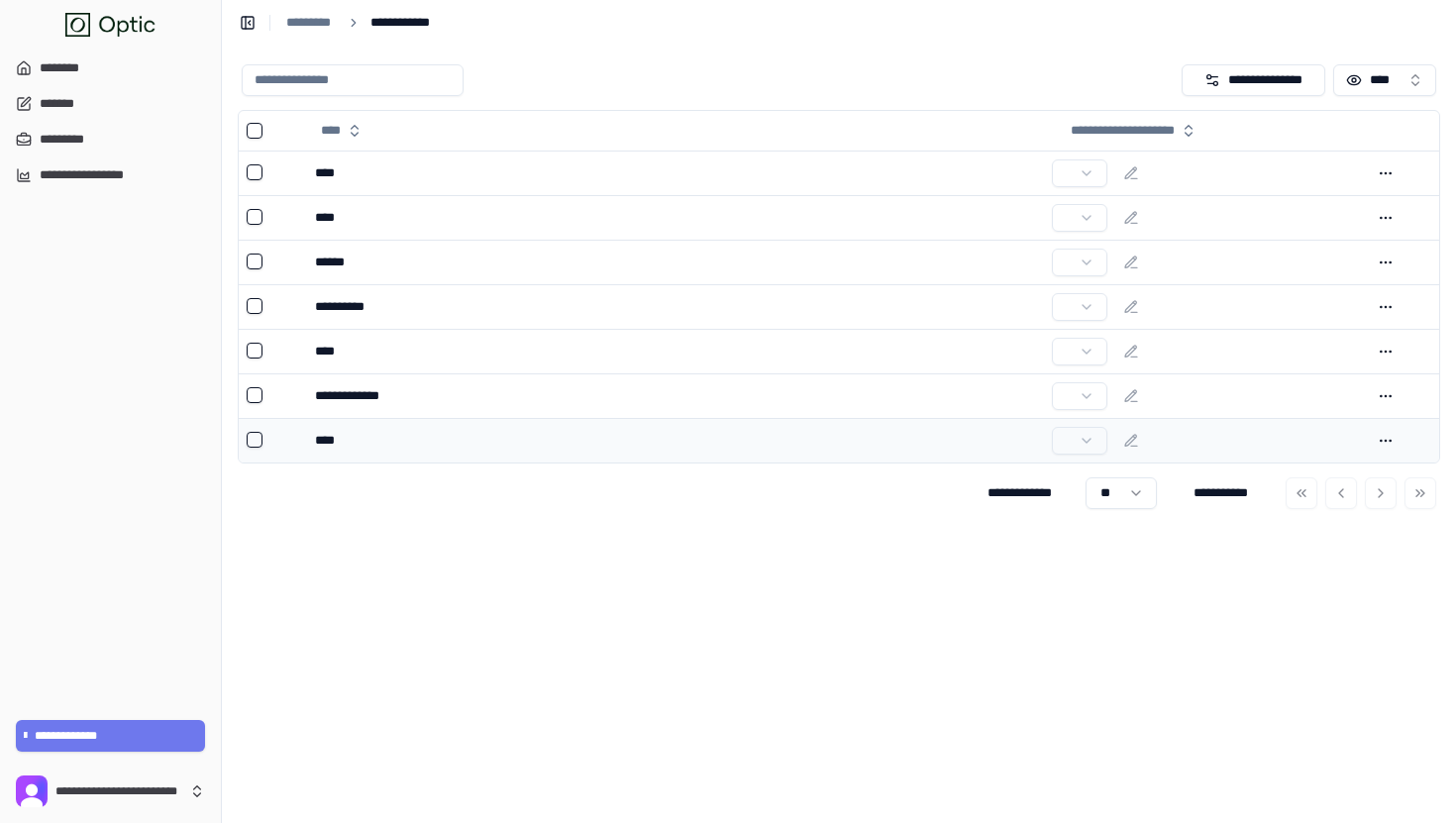 click on "****" at bounding box center (676, 440) 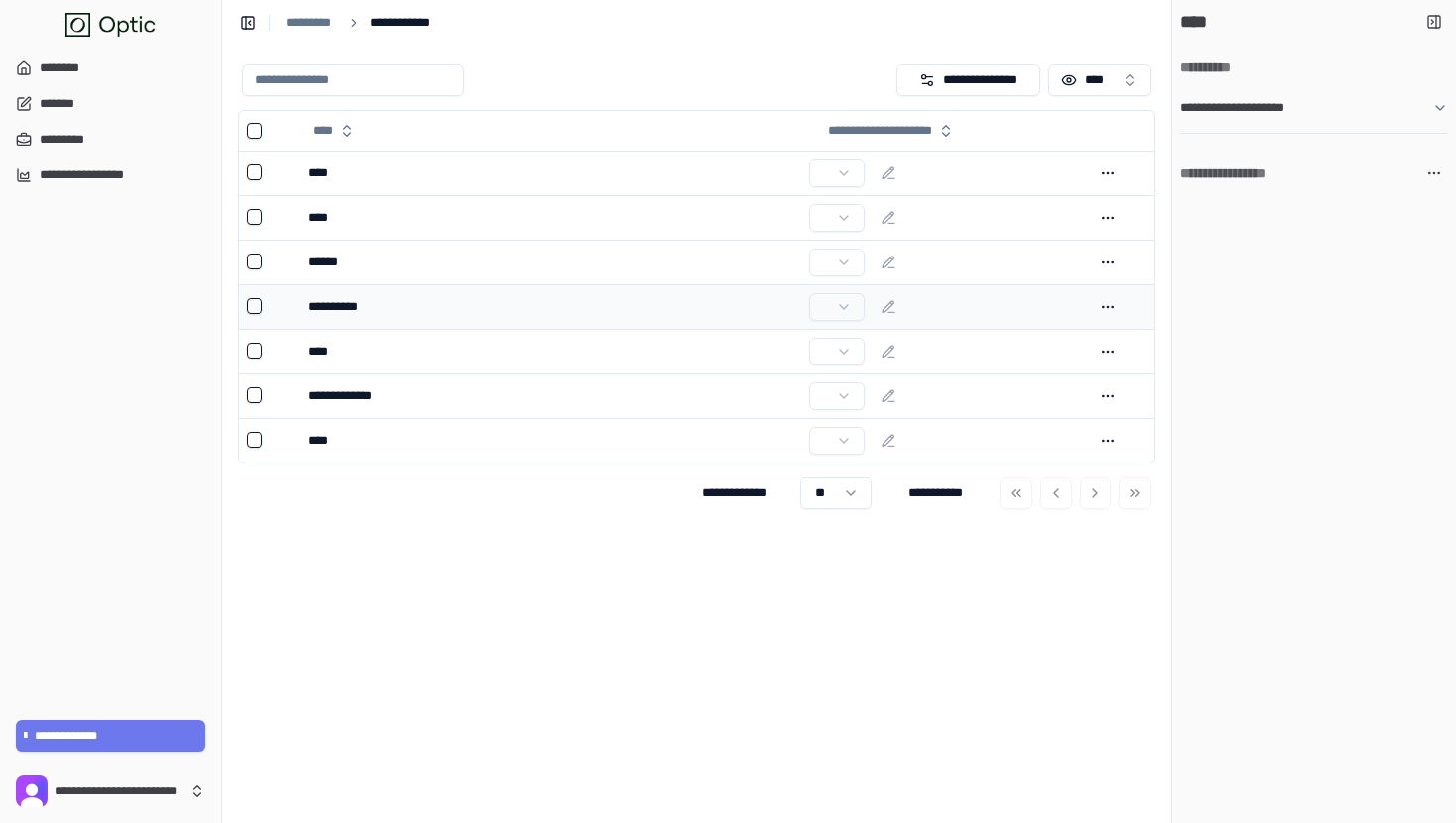 click on "**********" at bounding box center (551, 306) 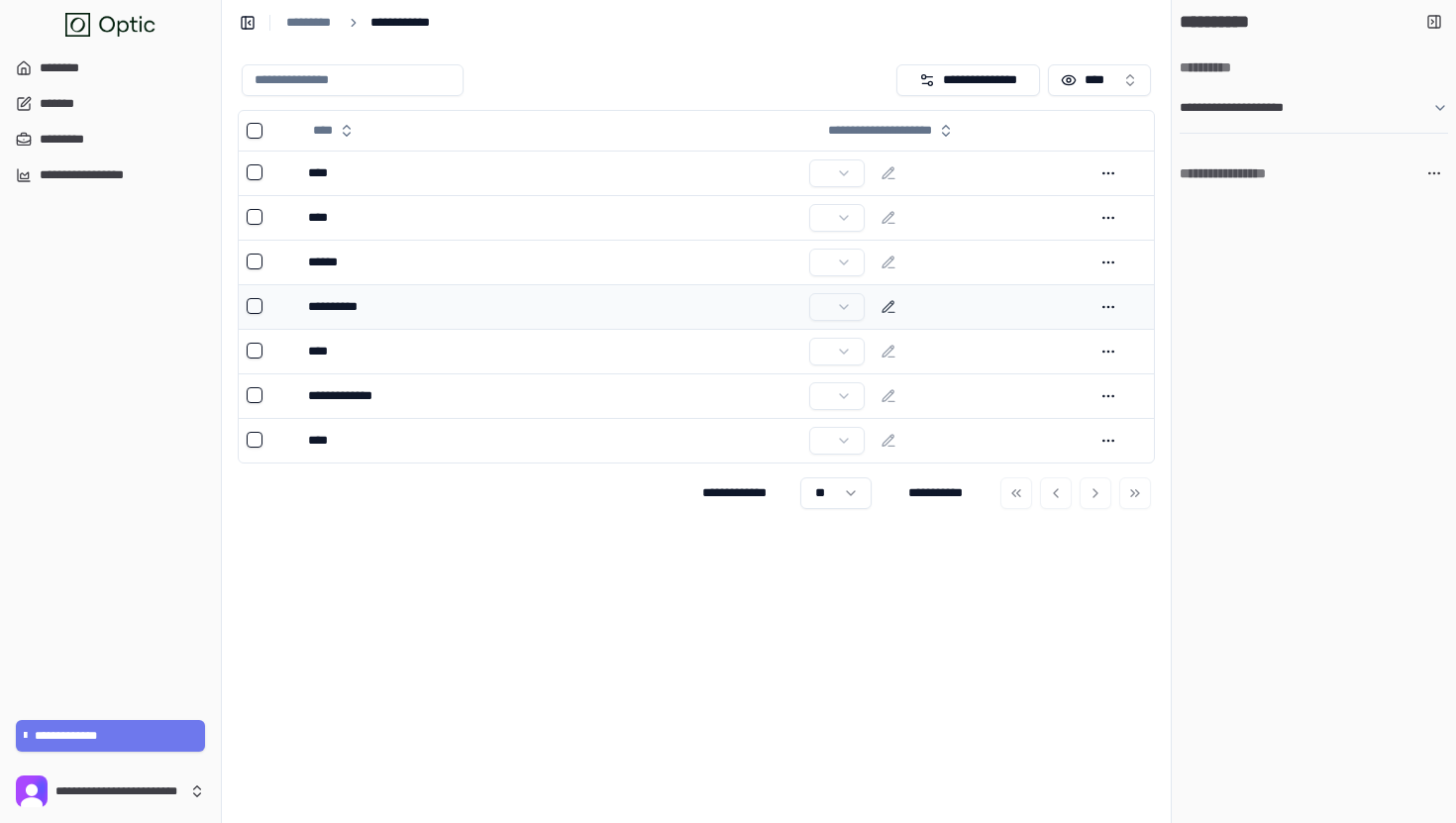 click 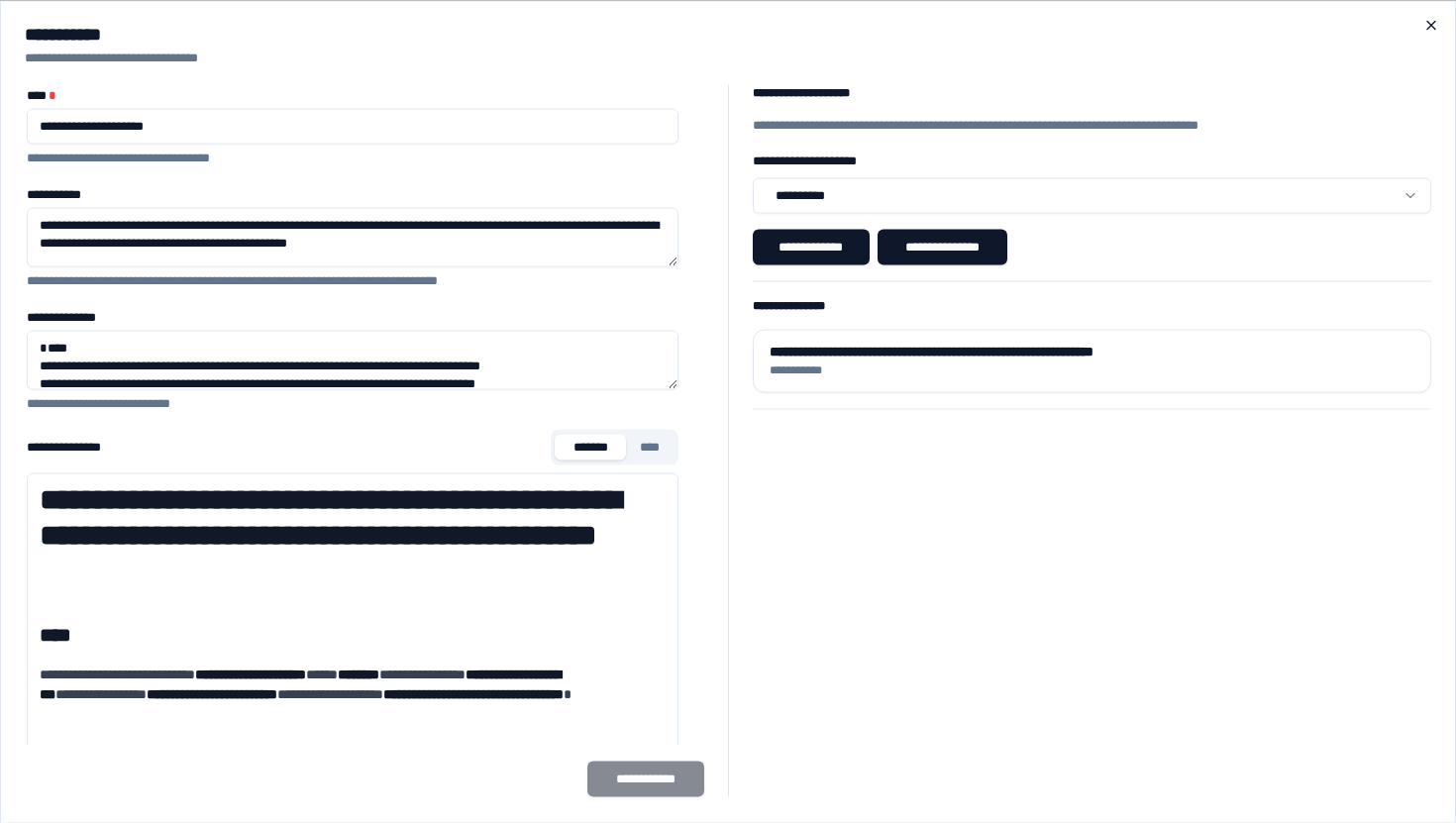 click 